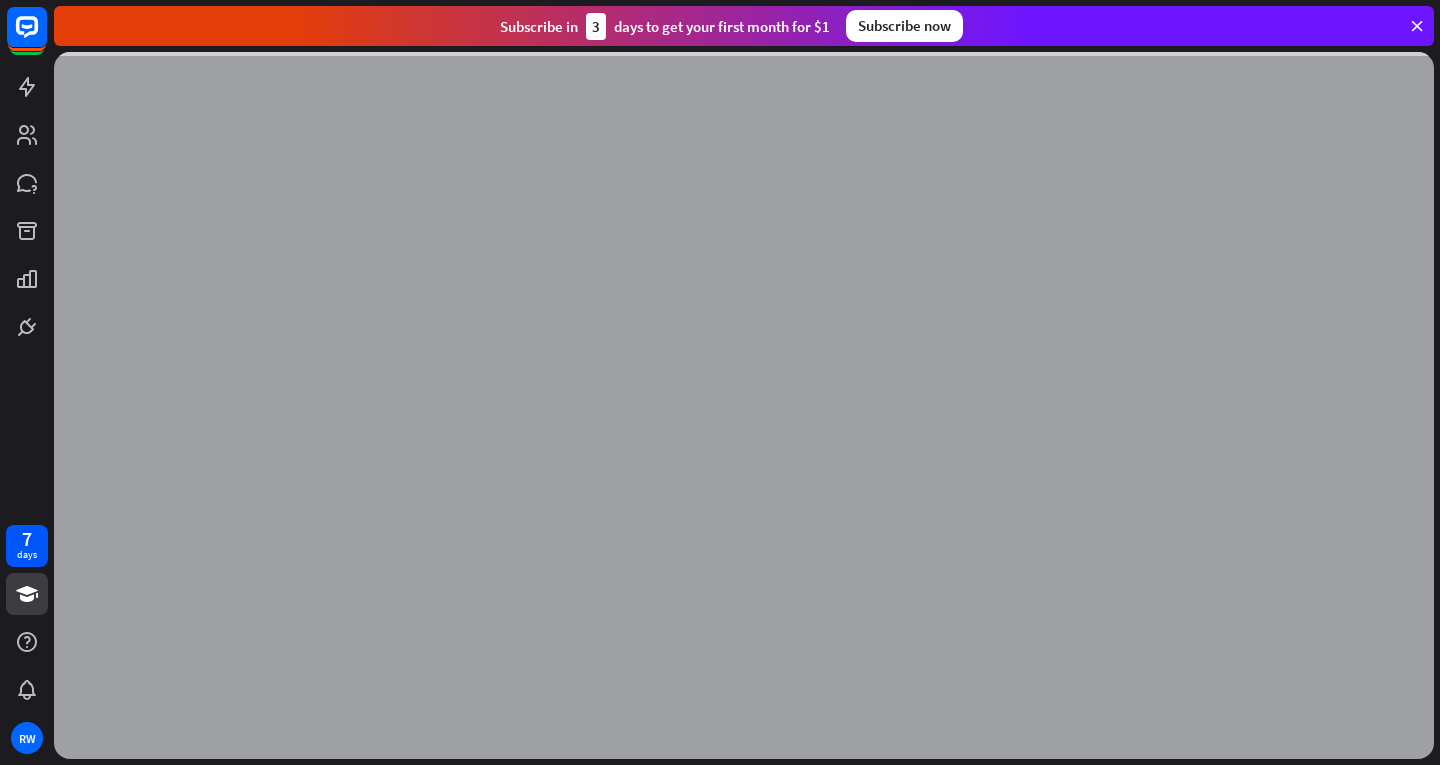 scroll, scrollTop: 0, scrollLeft: 0, axis: both 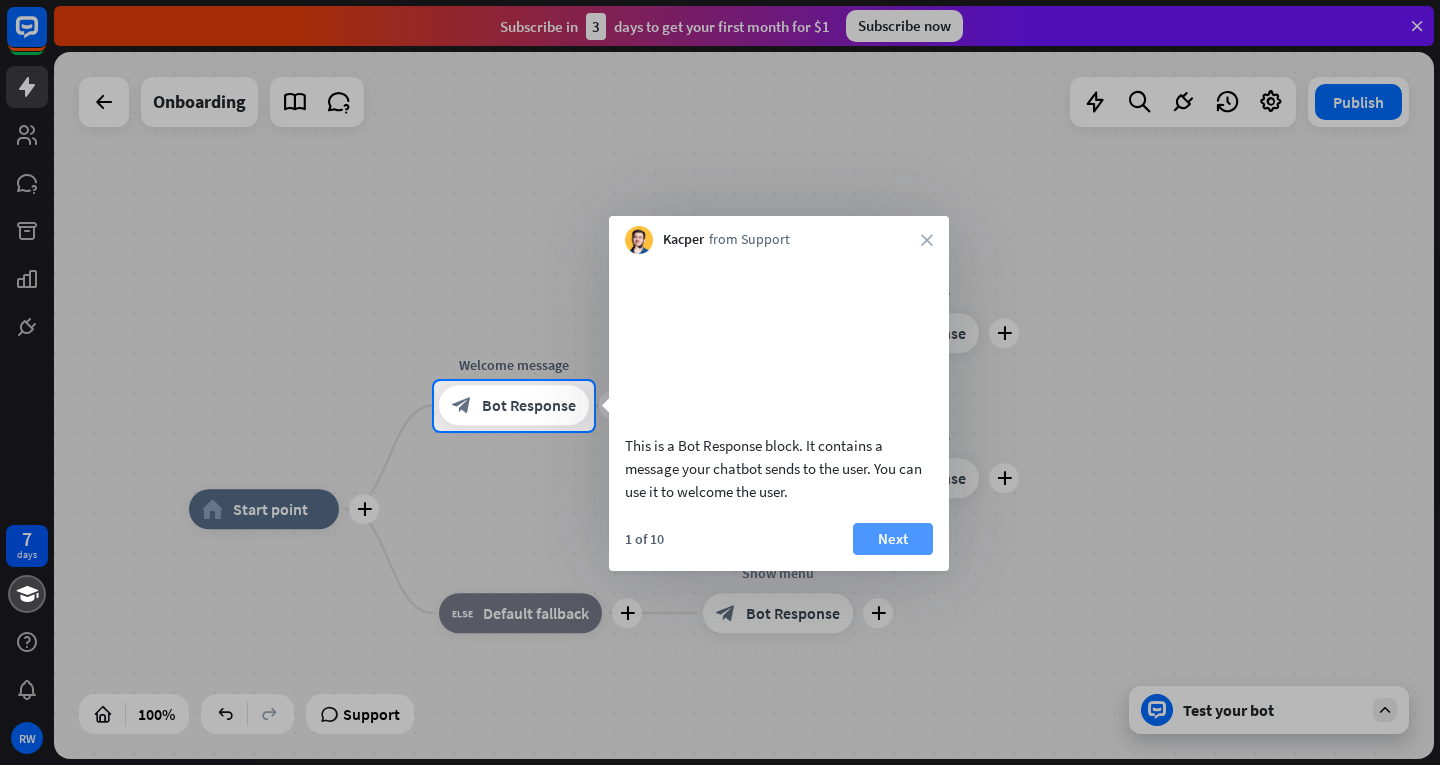 click on "Next" at bounding box center (893, 539) 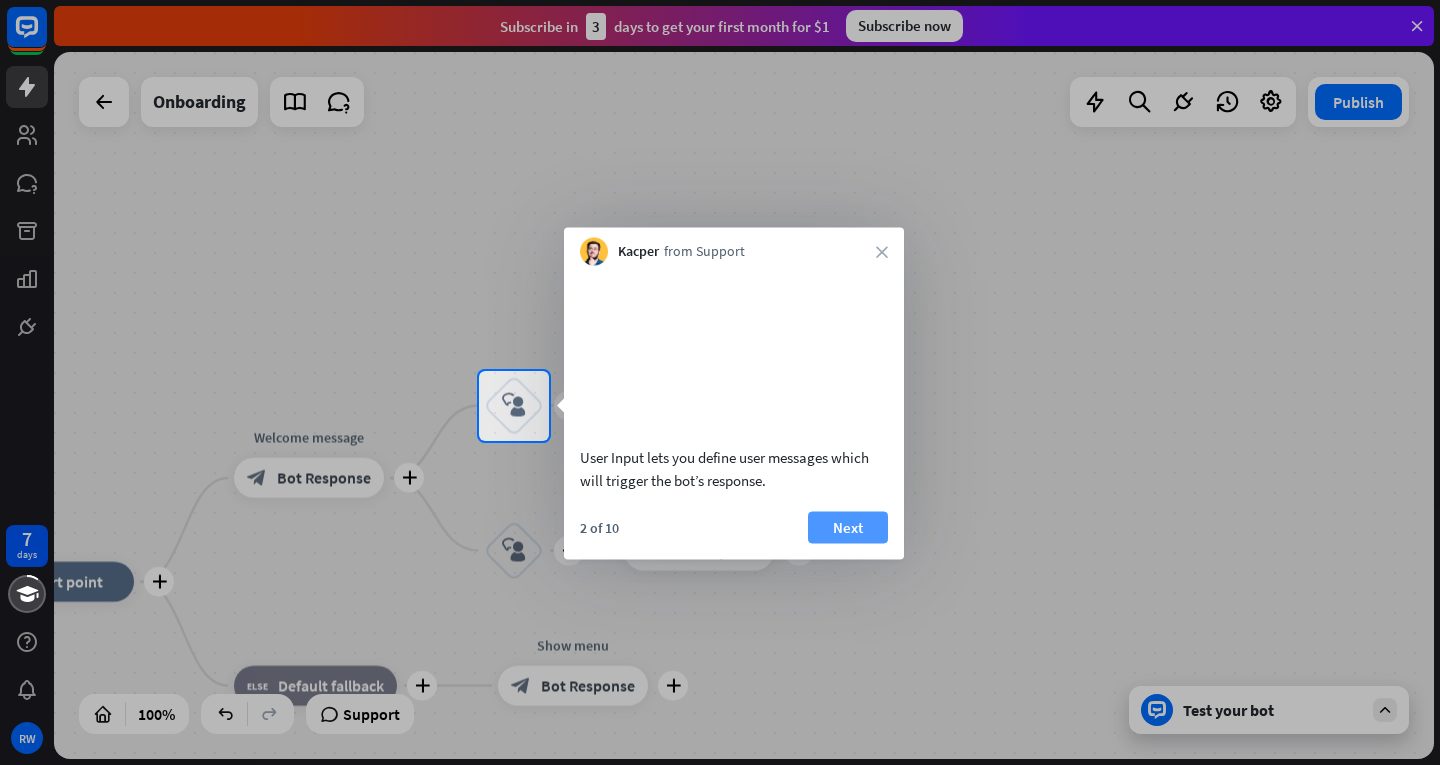 click on "Next" at bounding box center [848, 527] 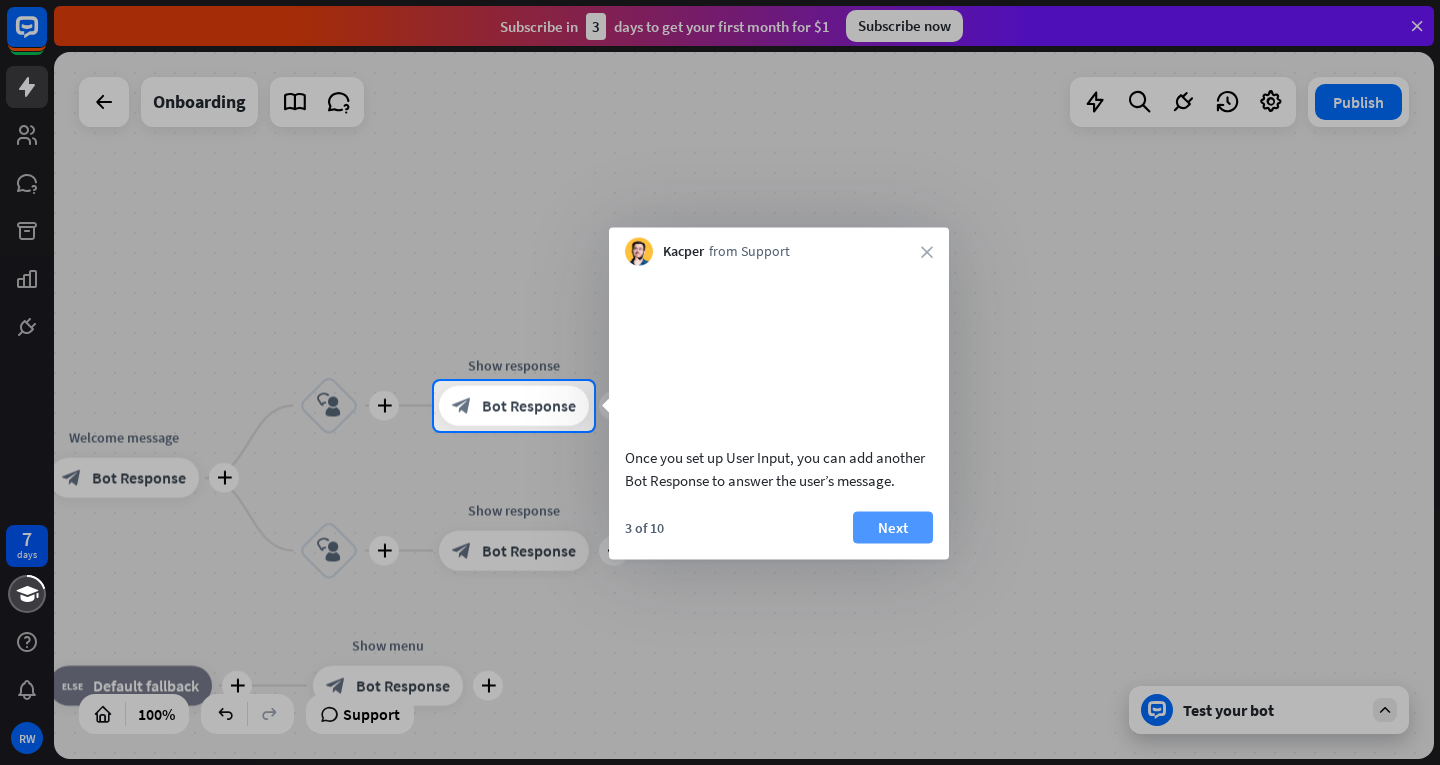 click on "Next" at bounding box center [893, 527] 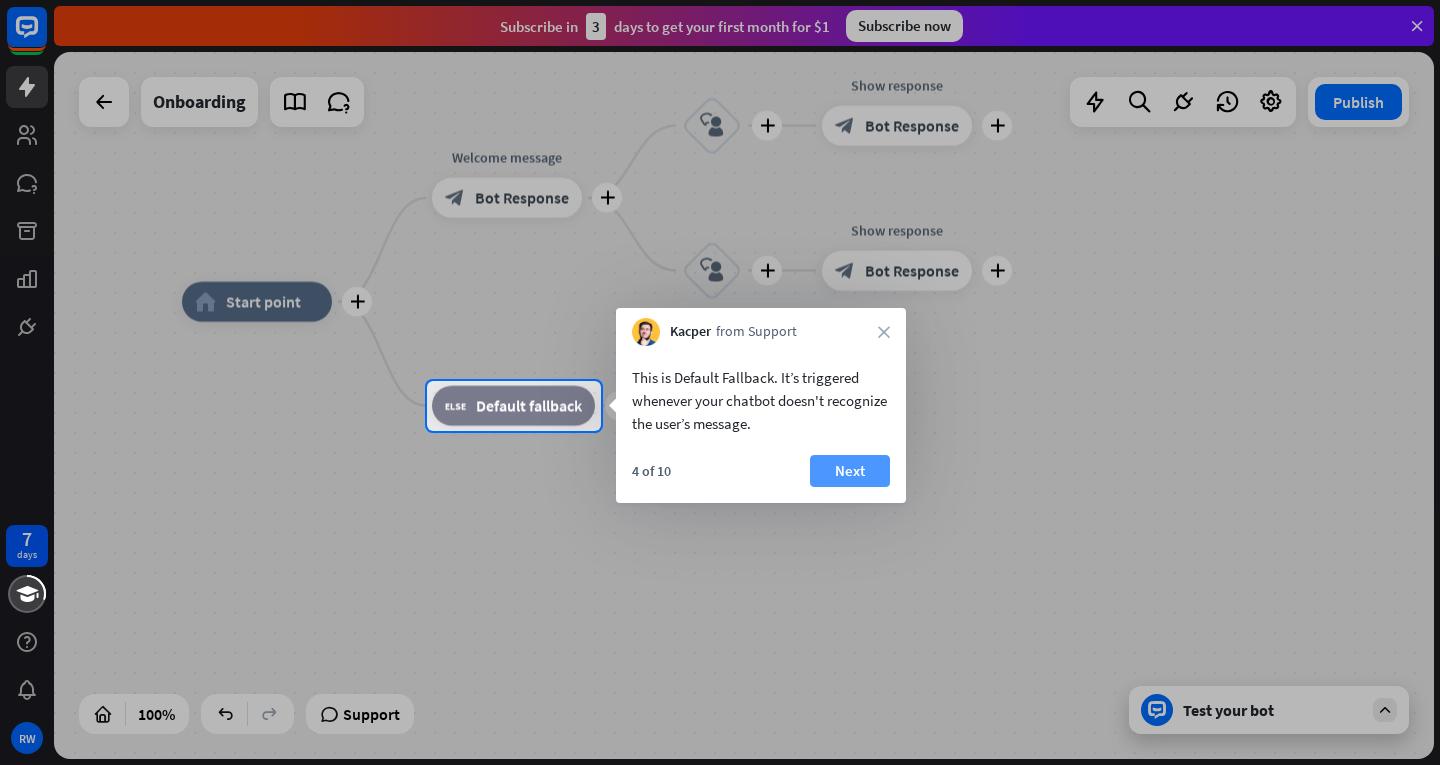 click on "Next" at bounding box center [850, 471] 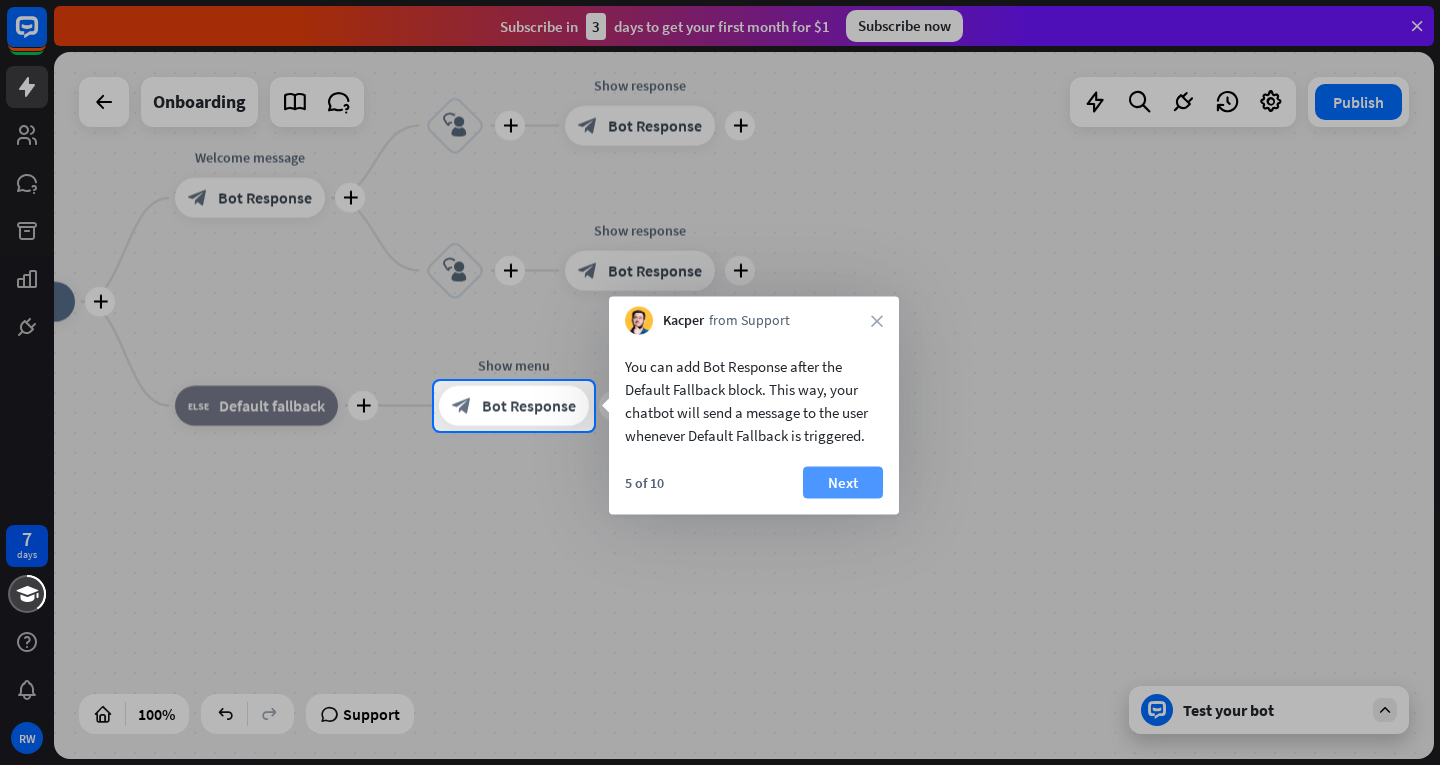 click on "Next" at bounding box center [843, 483] 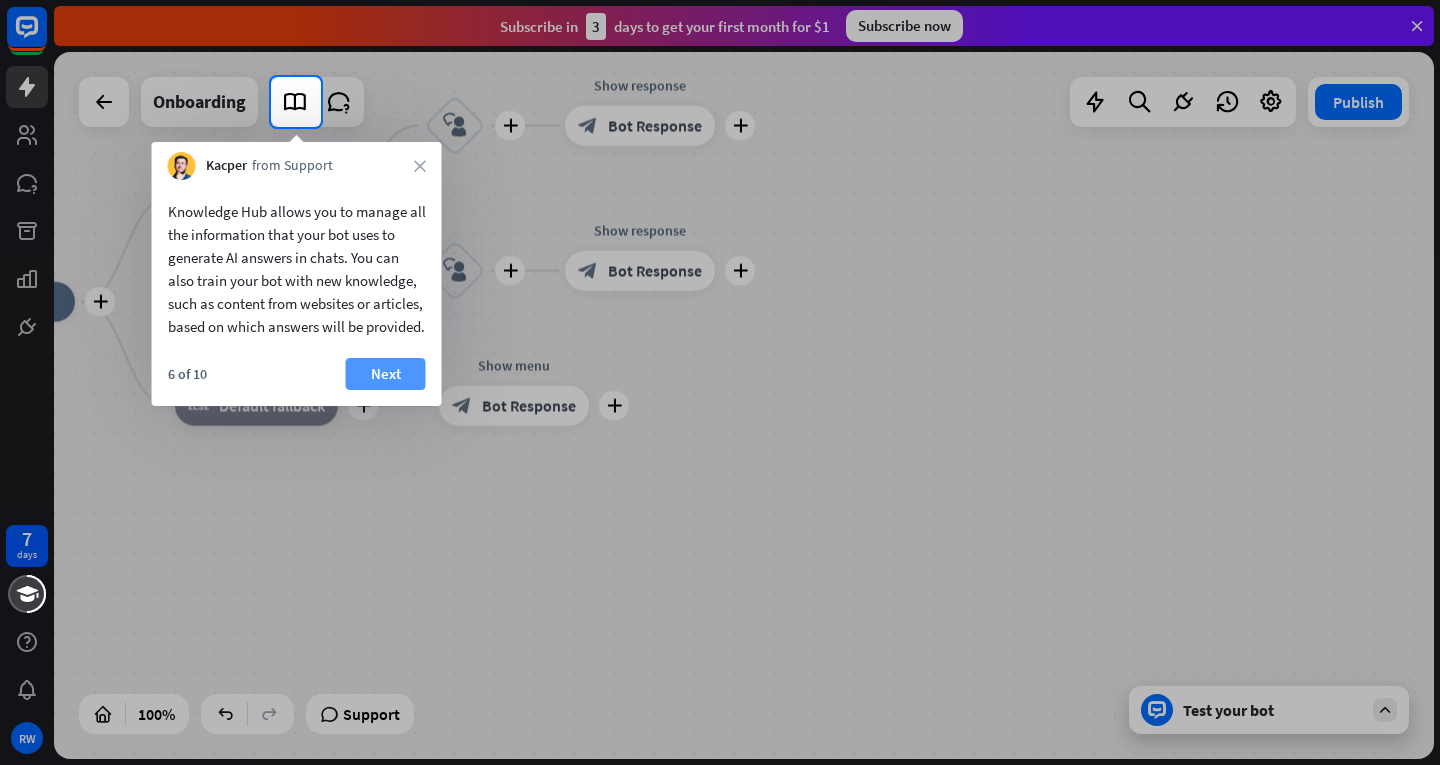 click on "Next" at bounding box center [386, 374] 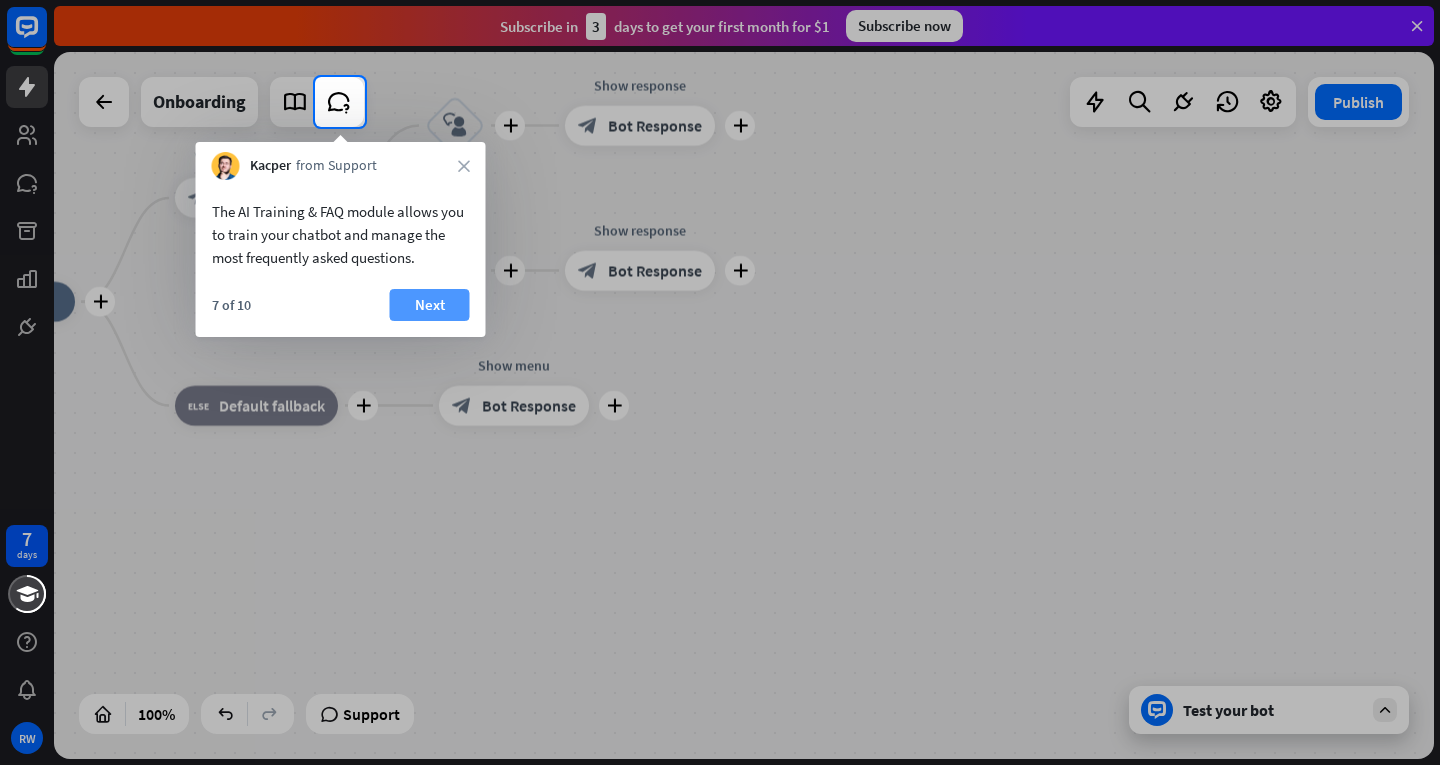 click on "Next" at bounding box center [430, 305] 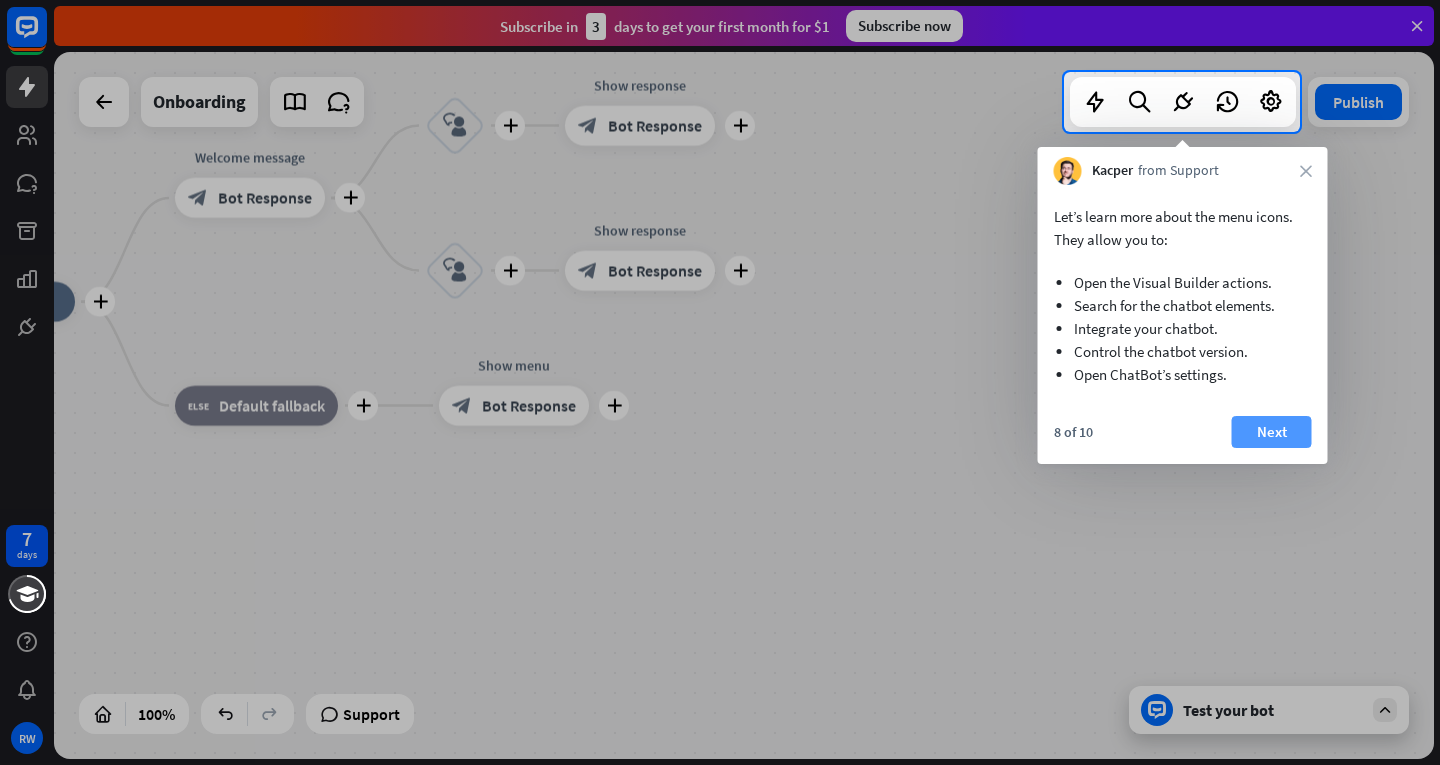 click on "Next" at bounding box center [1272, 432] 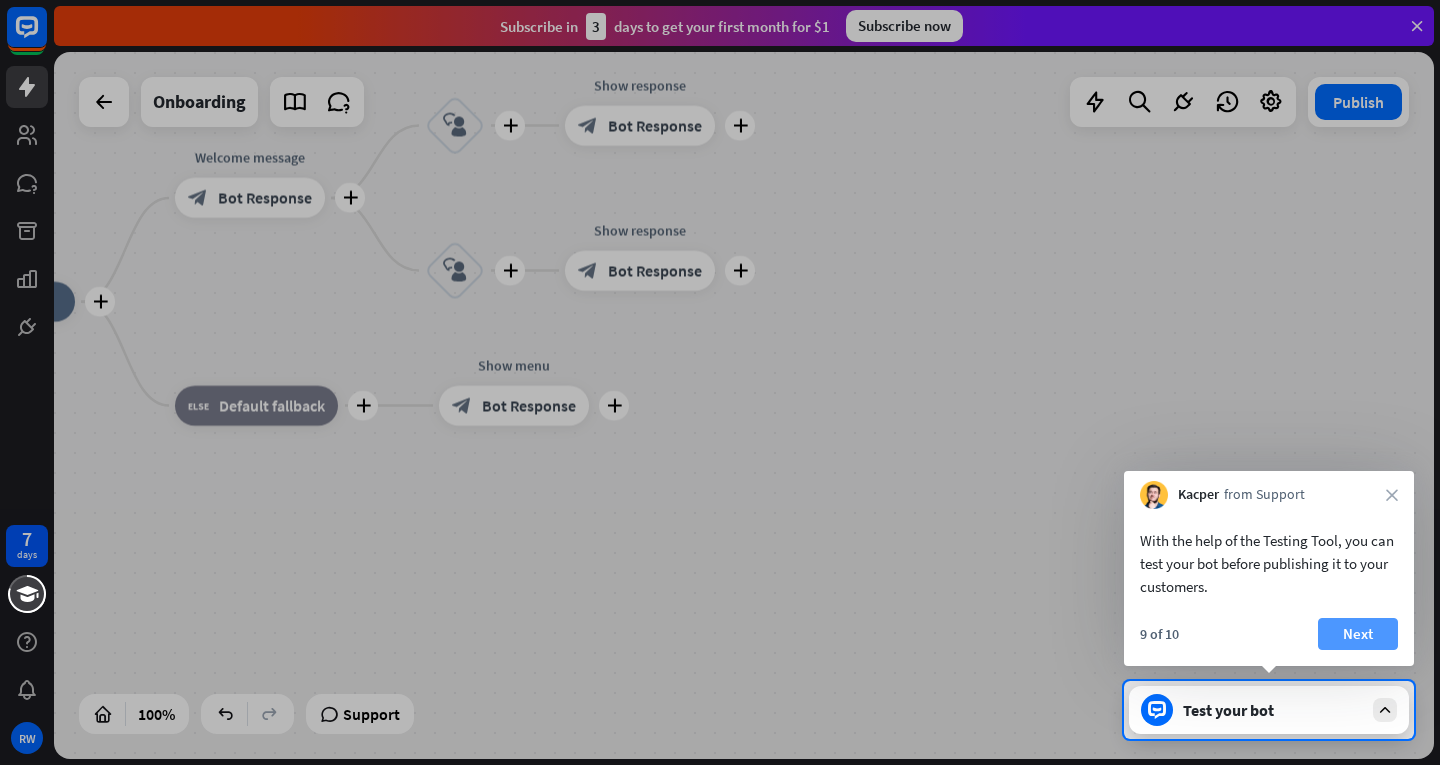 click on "Next" at bounding box center (1358, 634) 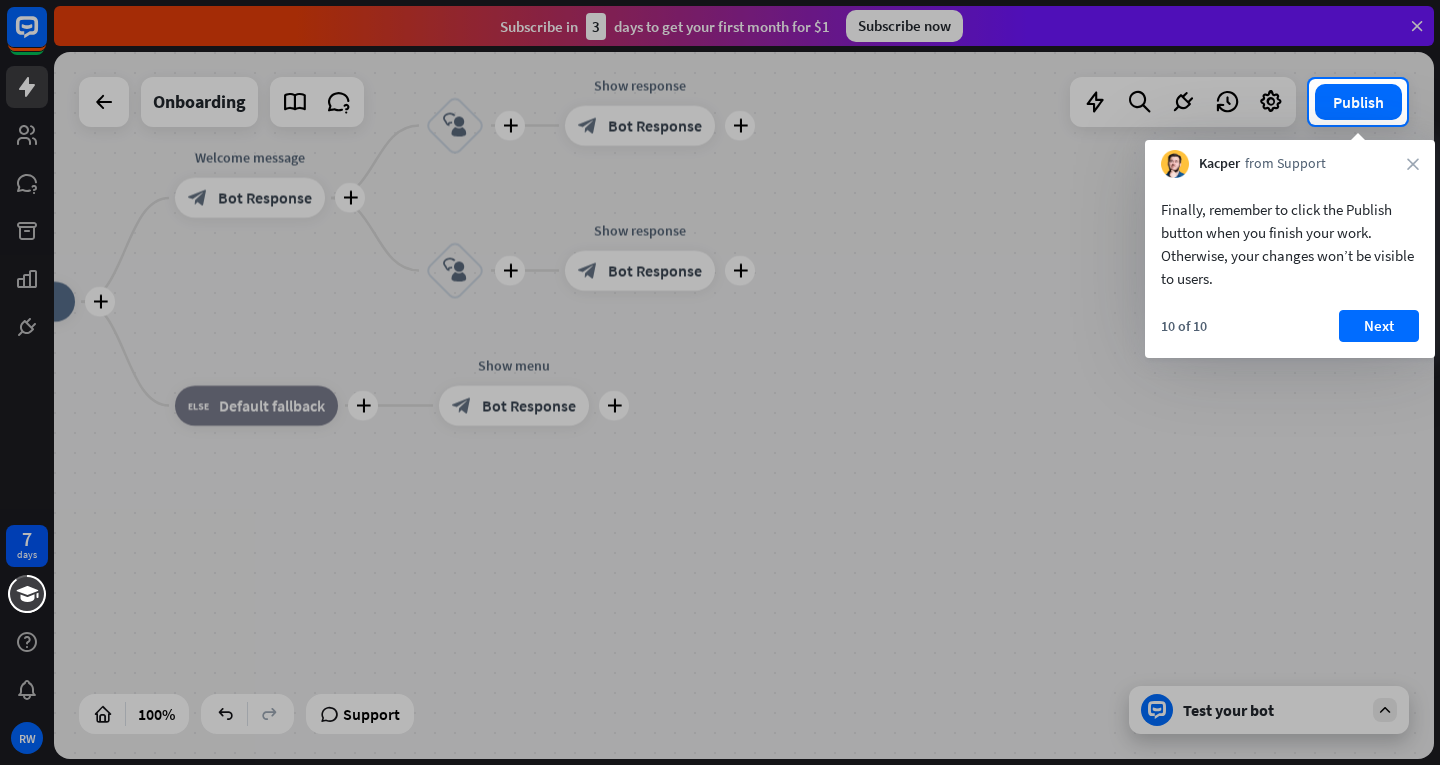 click on "Kacper
from Support
close" at bounding box center (1290, 159) 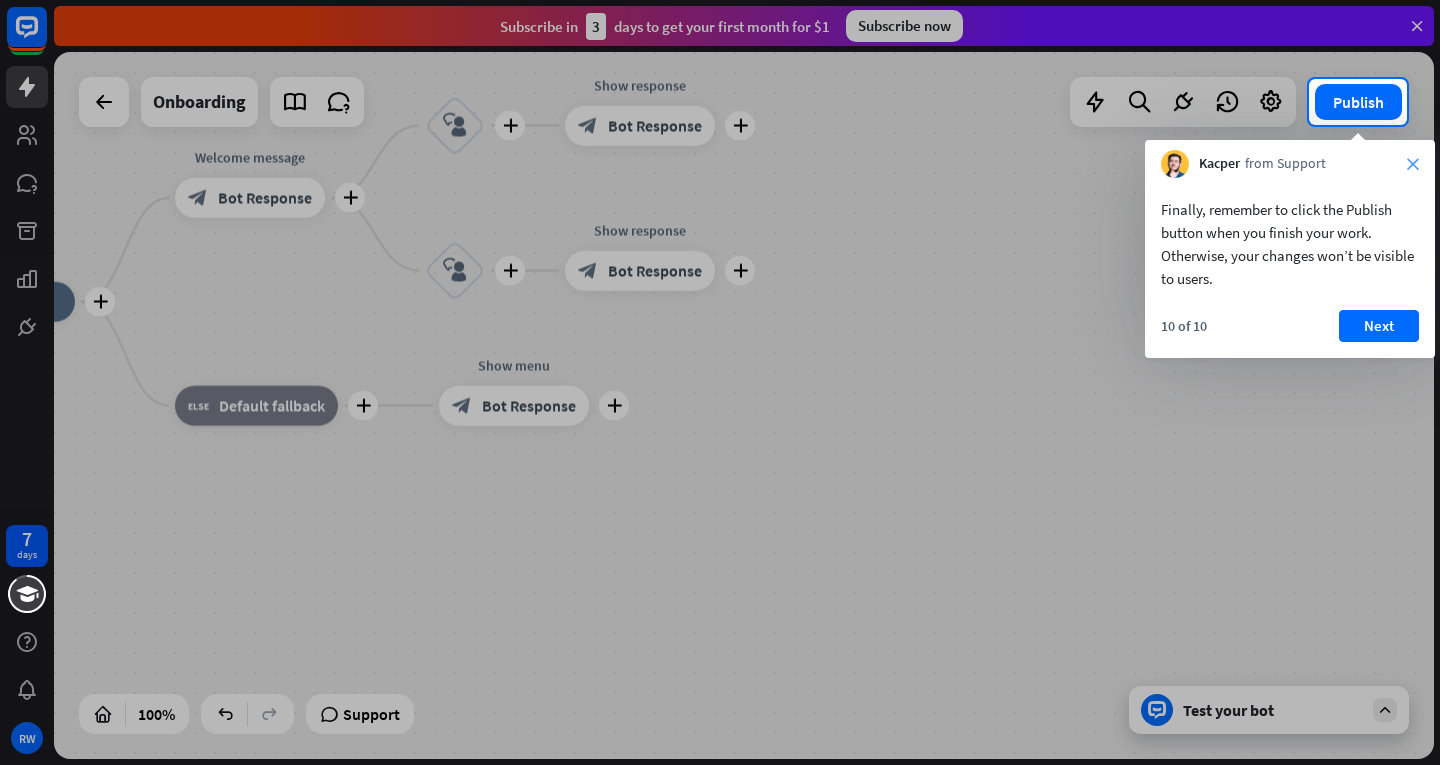 click on "close" at bounding box center (1413, 164) 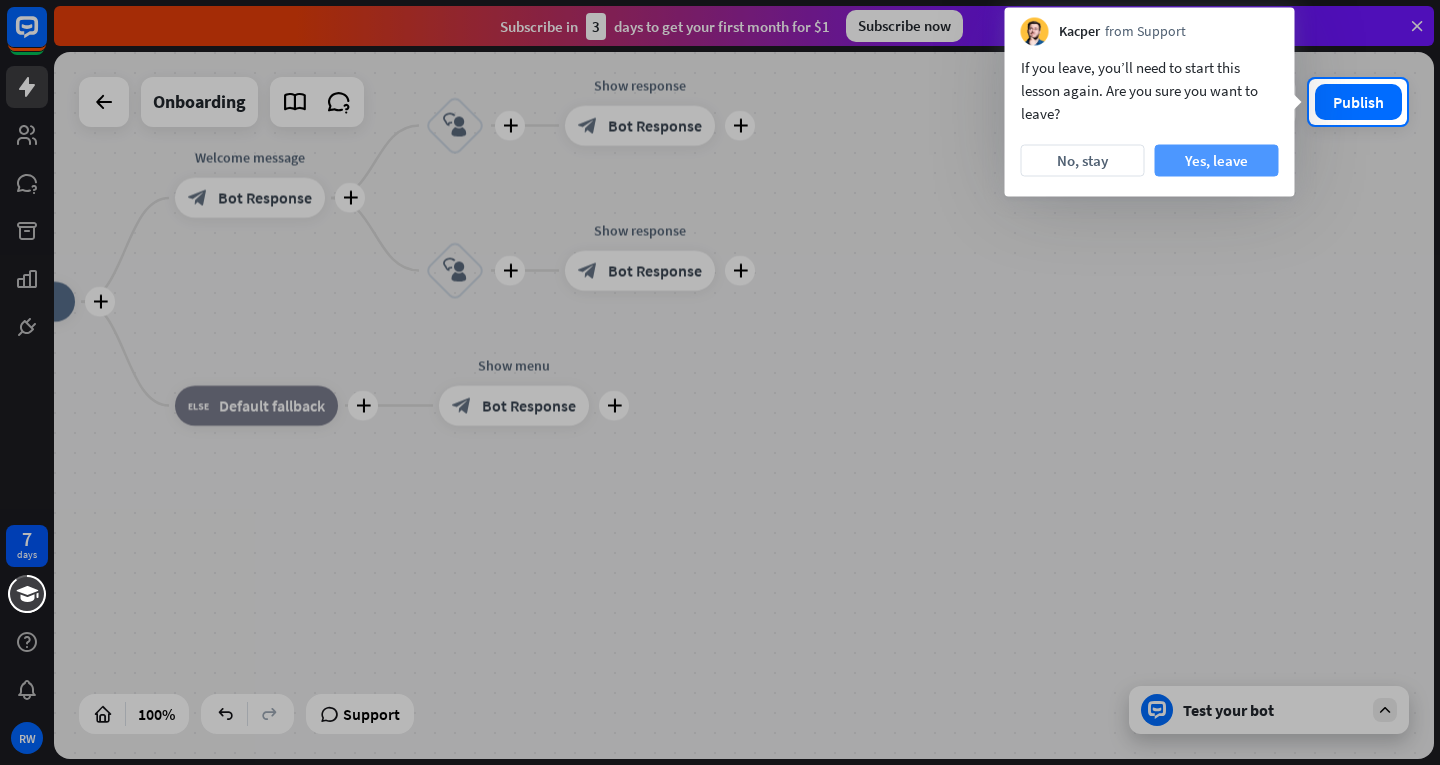 click on "Yes, leave" at bounding box center (1217, 161) 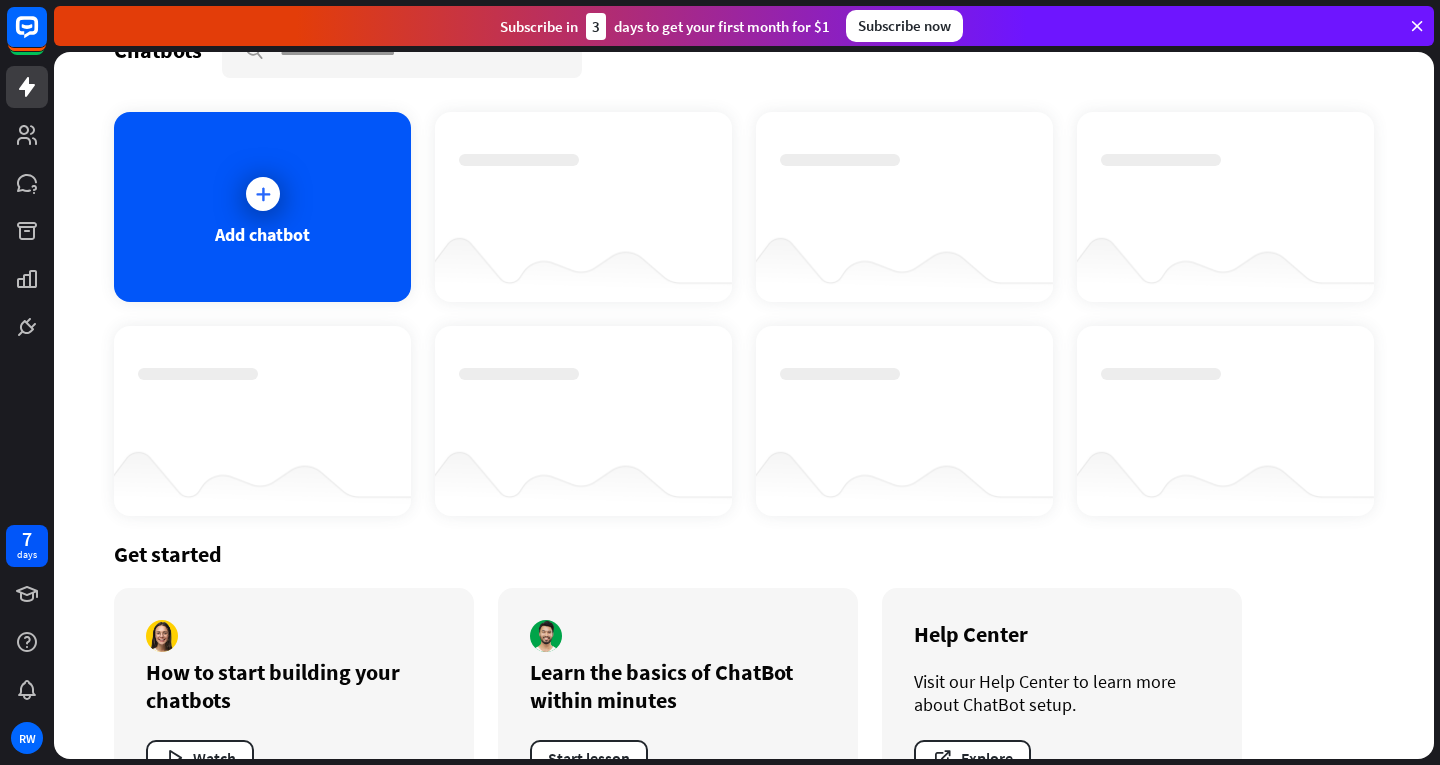 scroll, scrollTop: 0, scrollLeft: 0, axis: both 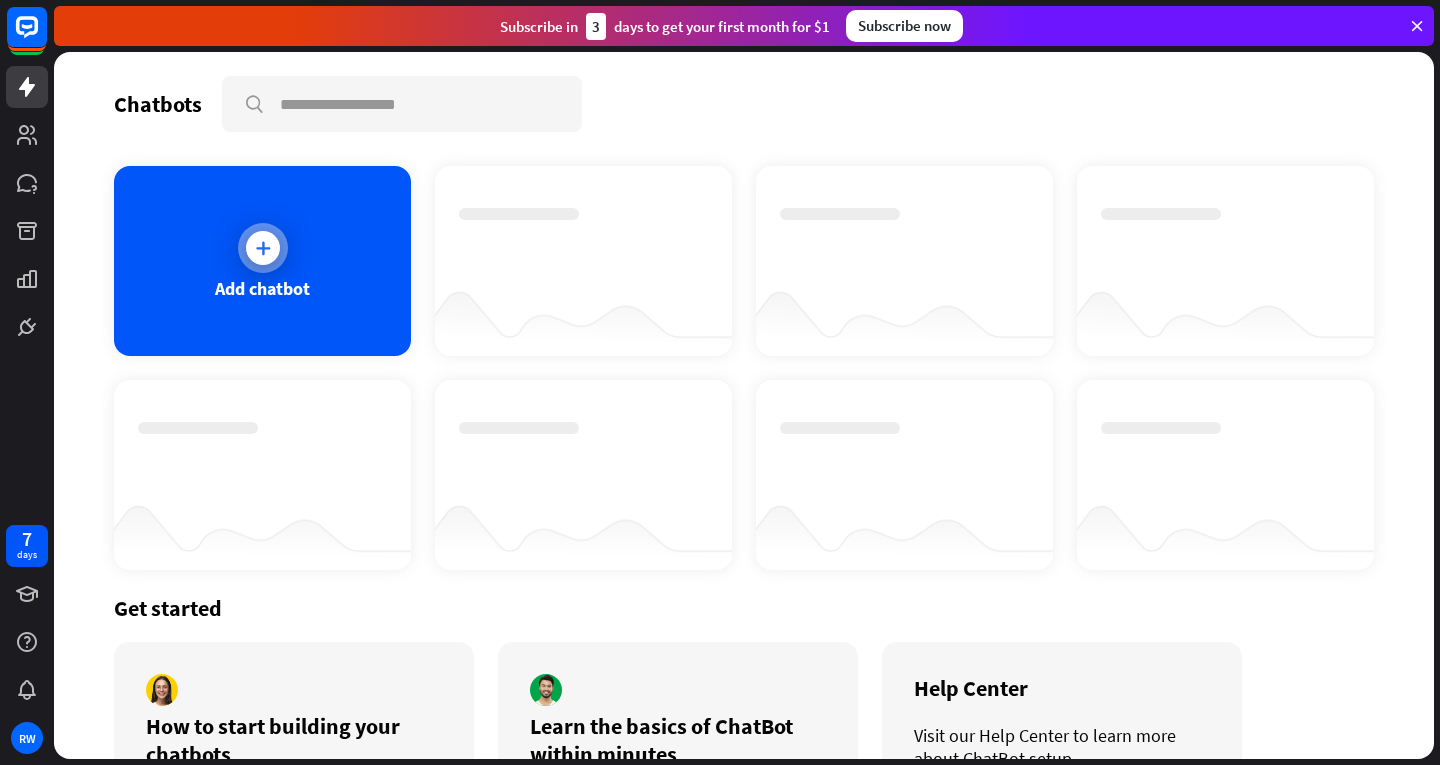 click at bounding box center (263, 248) 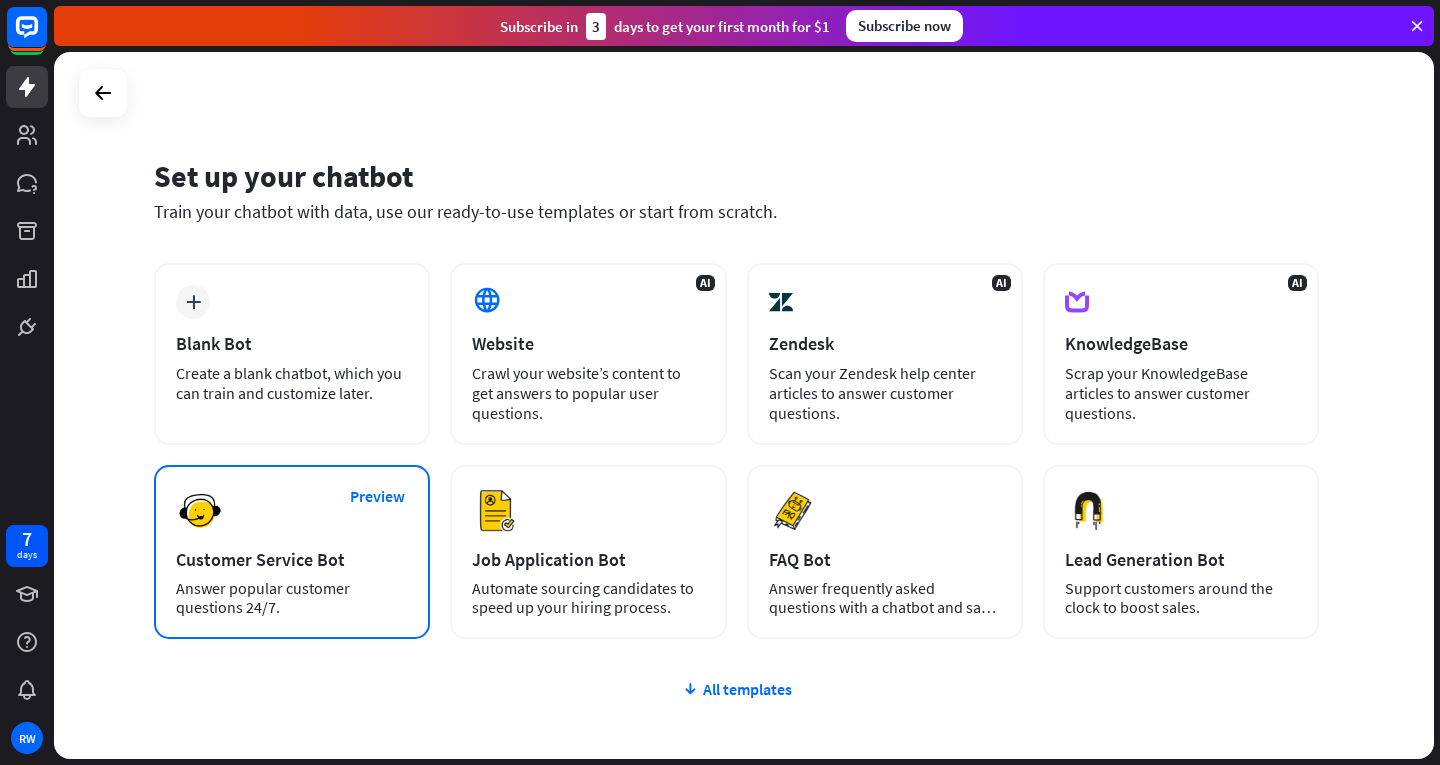 click on "Preview
Customer Service Bot
Answer popular customer questions 24/7." at bounding box center [292, 552] 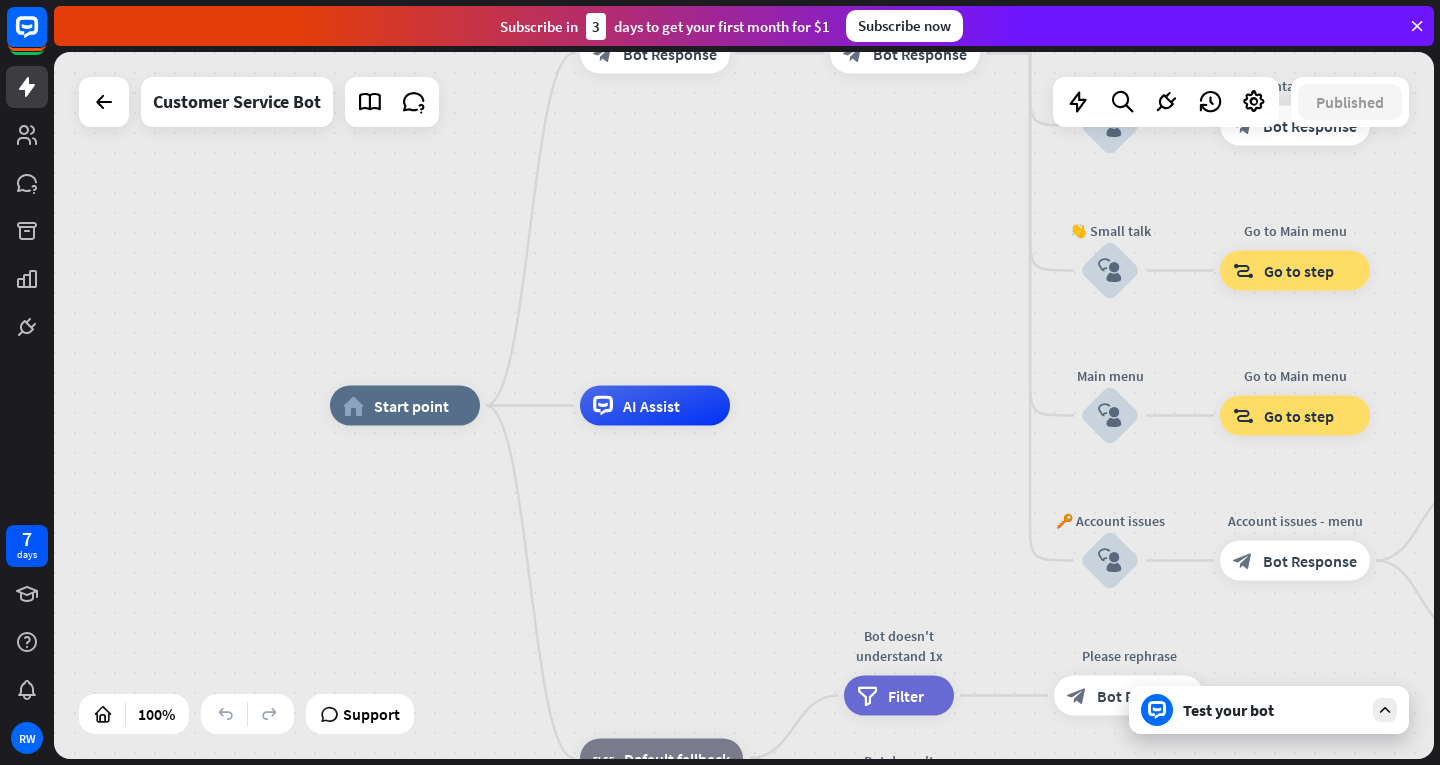 click on "Test your bot" at bounding box center [1269, 710] 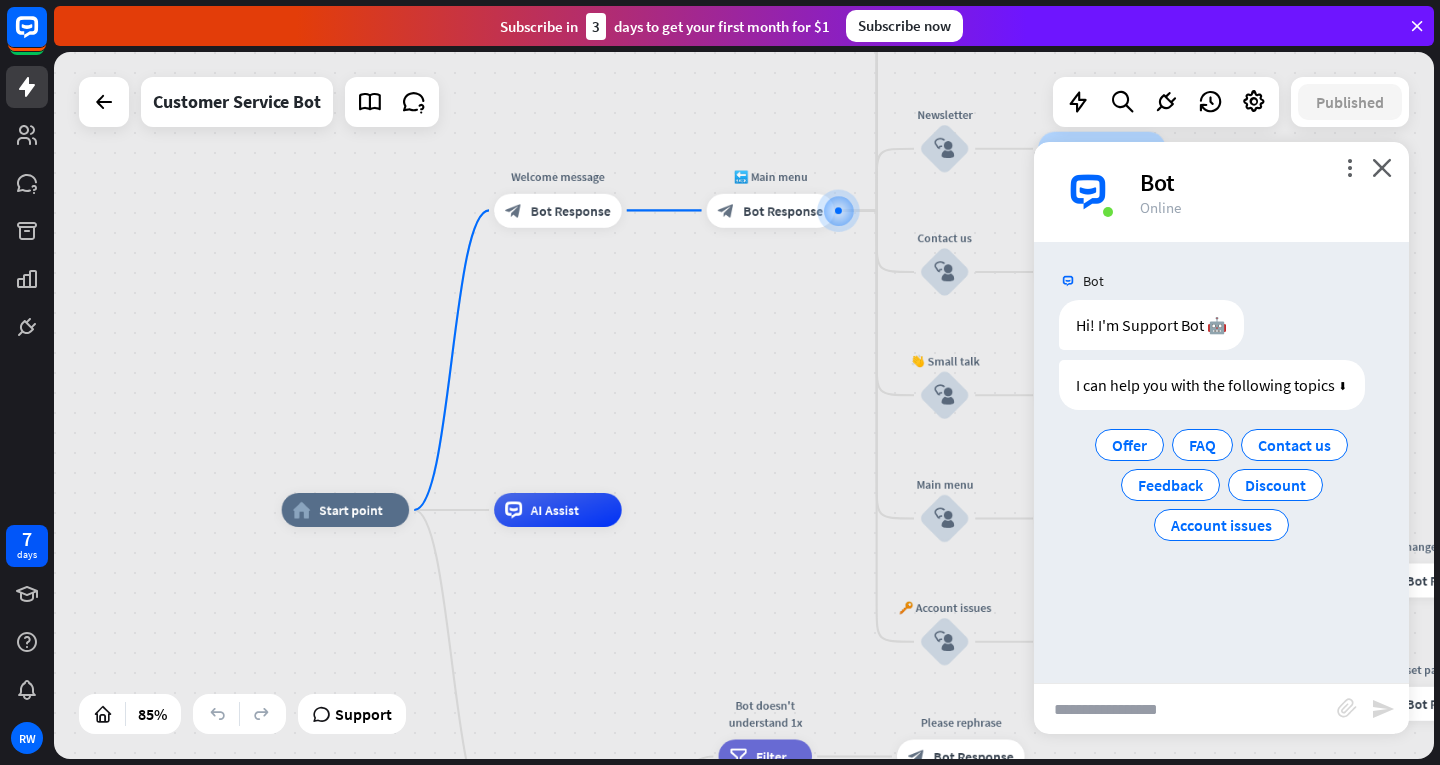 drag, startPoint x: 430, startPoint y: 607, endPoint x: 701, endPoint y: 390, distance: 347.17432 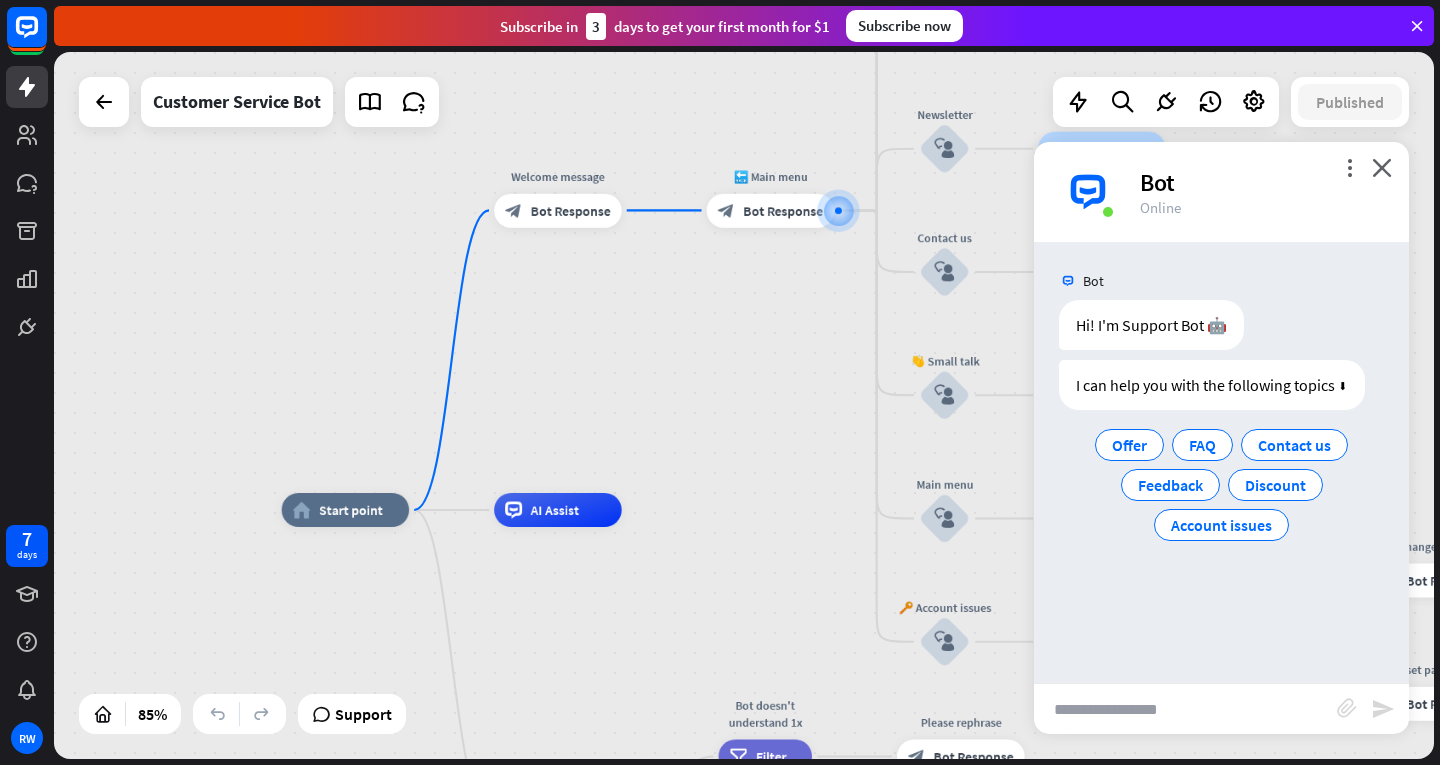 click on "home_2   Start point                 Welcome message   block_bot_response   Bot Response                 🔙 Main menu   block_bot_response   Bot Response                     Our offer   block_user_input                 Select product category   block_bot_response   Bot Response                 ❓ Question   block_user_input                 How can I help you?   block_bot_response   Bot Response                 FAQ   block_user_input                 Type your question   block_bot_response   Bot Response                 Popular questions   block_faq                 Feedback   block_user_input                 Feedback flow   builder_tree   Flow                 Newsletter   block_user_input                 Newsletter flow   builder_tree   Flow                 Contact us   block_user_input                 Contact info   block_bot_response   Bot Response                 👋 Small talk   block_user_input                 Go to Main menu   block_goto   Go to step                 Main menu" at bounding box center [744, 405] 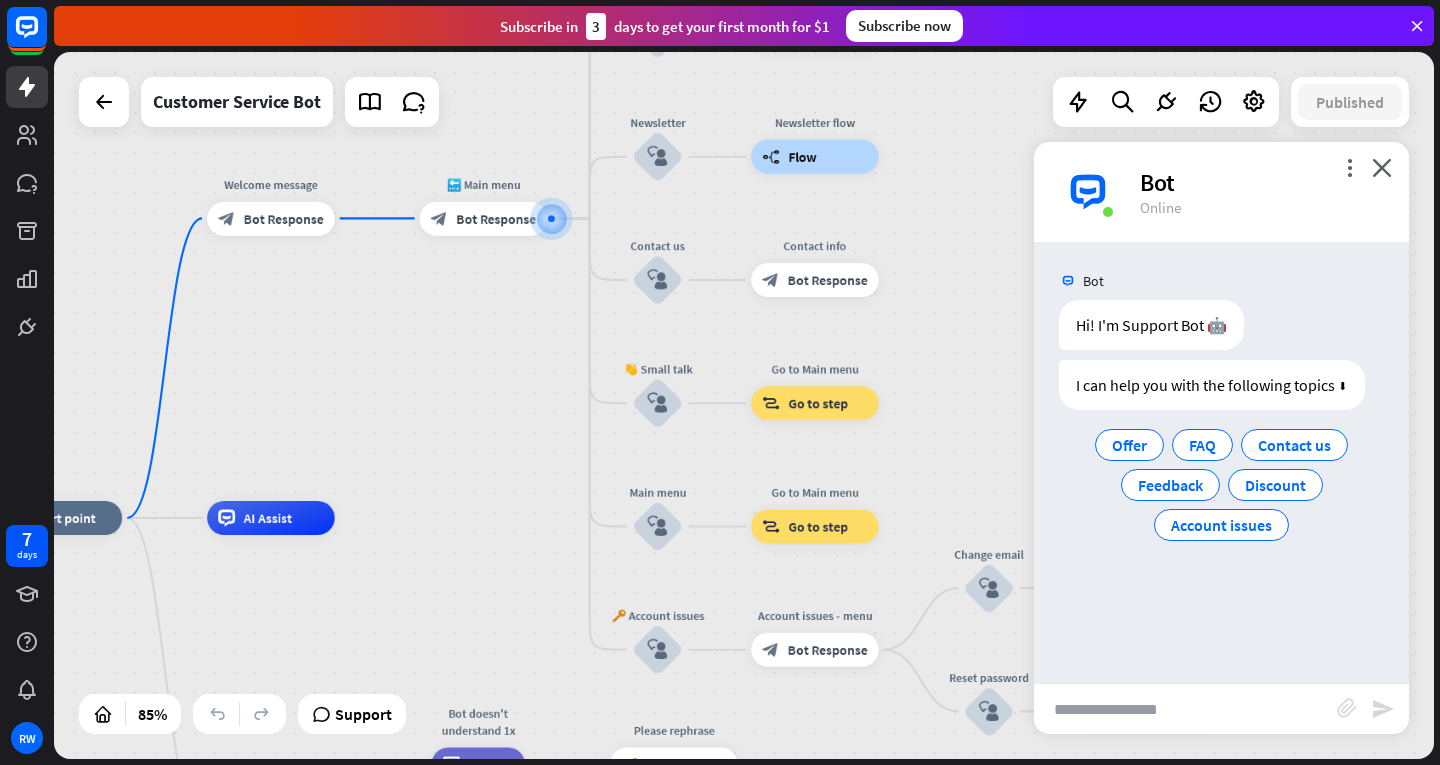 drag, startPoint x: 736, startPoint y: 411, endPoint x: 449, endPoint y: 436, distance: 288.0868 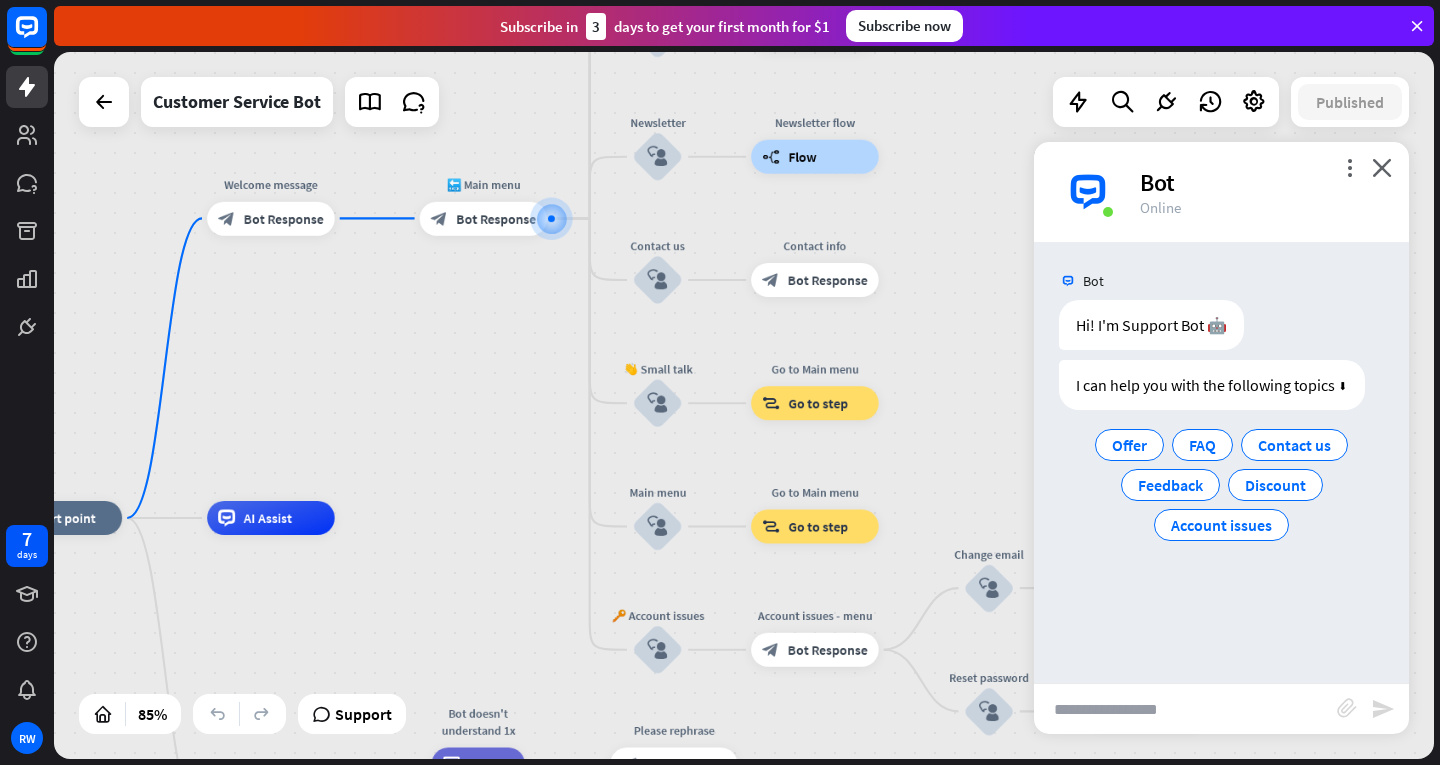 click on "home_2   Start point                 Welcome message   block_bot_response   Bot Response                 🔙 Main menu   block_bot_response   Bot Response                     Our offer   block_user_input                 Select product category   block_bot_response   Bot Response                 ❓ Question   block_user_input                 How can I help you?   block_bot_response   Bot Response                 FAQ   block_user_input                 Type your question   block_bot_response   Bot Response                 Popular questions   block_faq                 Feedback   block_user_input                 Feedback flow   builder_tree   Flow                 Newsletter   block_user_input                 Newsletter flow   builder_tree   Flow                 Contact us   block_user_input                 Contact info   block_bot_response   Bot Response                 👋 Small talk   block_user_input                 Go to Main menu   block_goto   Go to step                 Main menu" at bounding box center [744, 405] 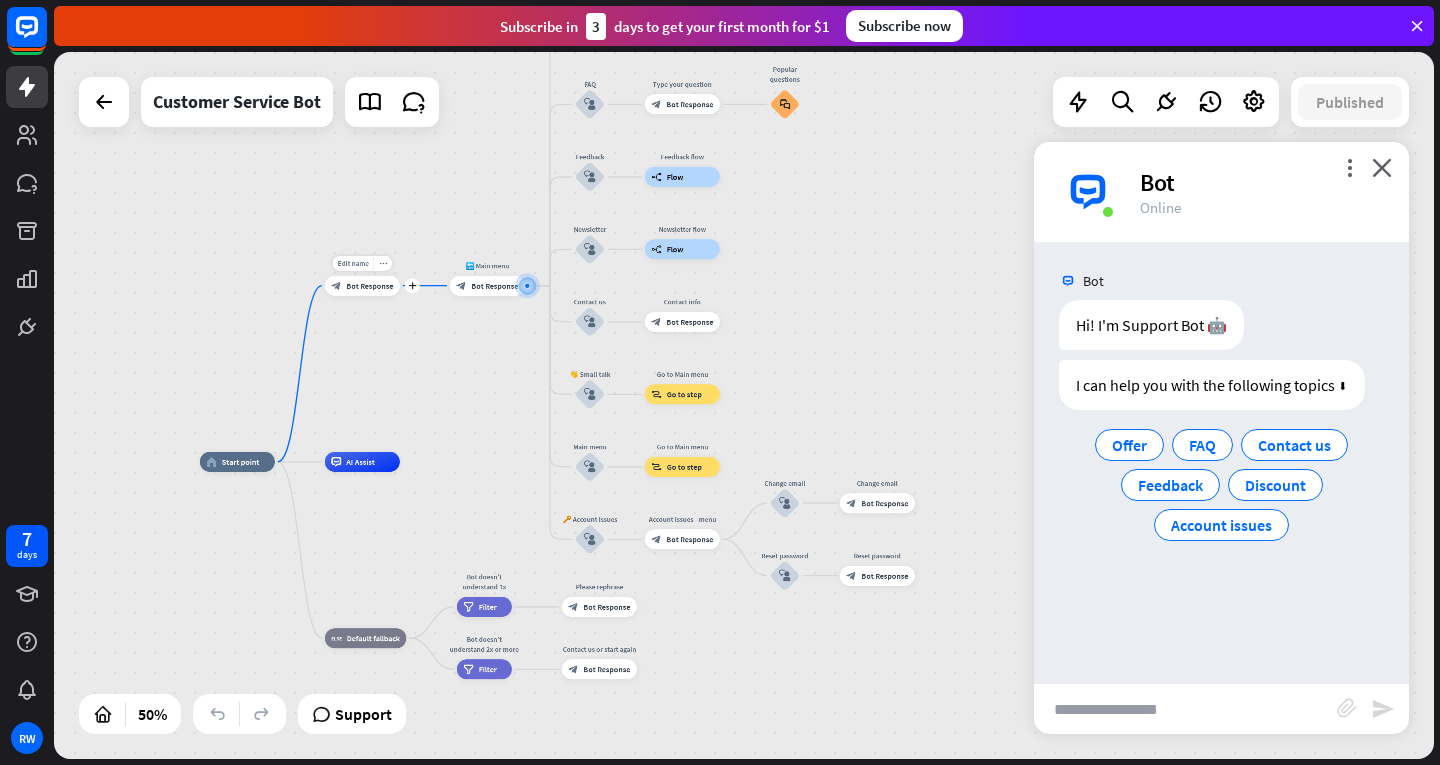 click on "Bot Response" at bounding box center [369, 286] 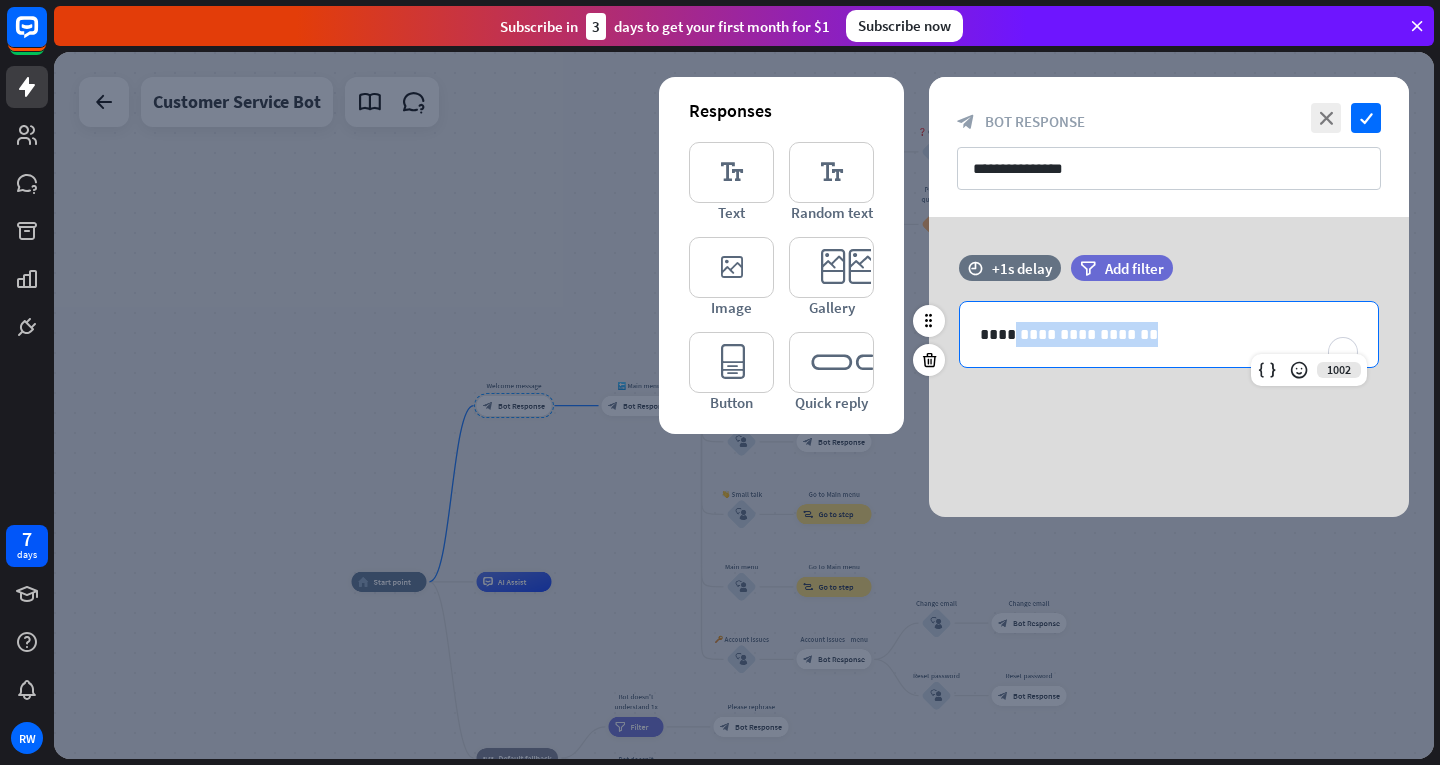 drag, startPoint x: 1157, startPoint y: 335, endPoint x: 1001, endPoint y: 328, distance: 156.15697 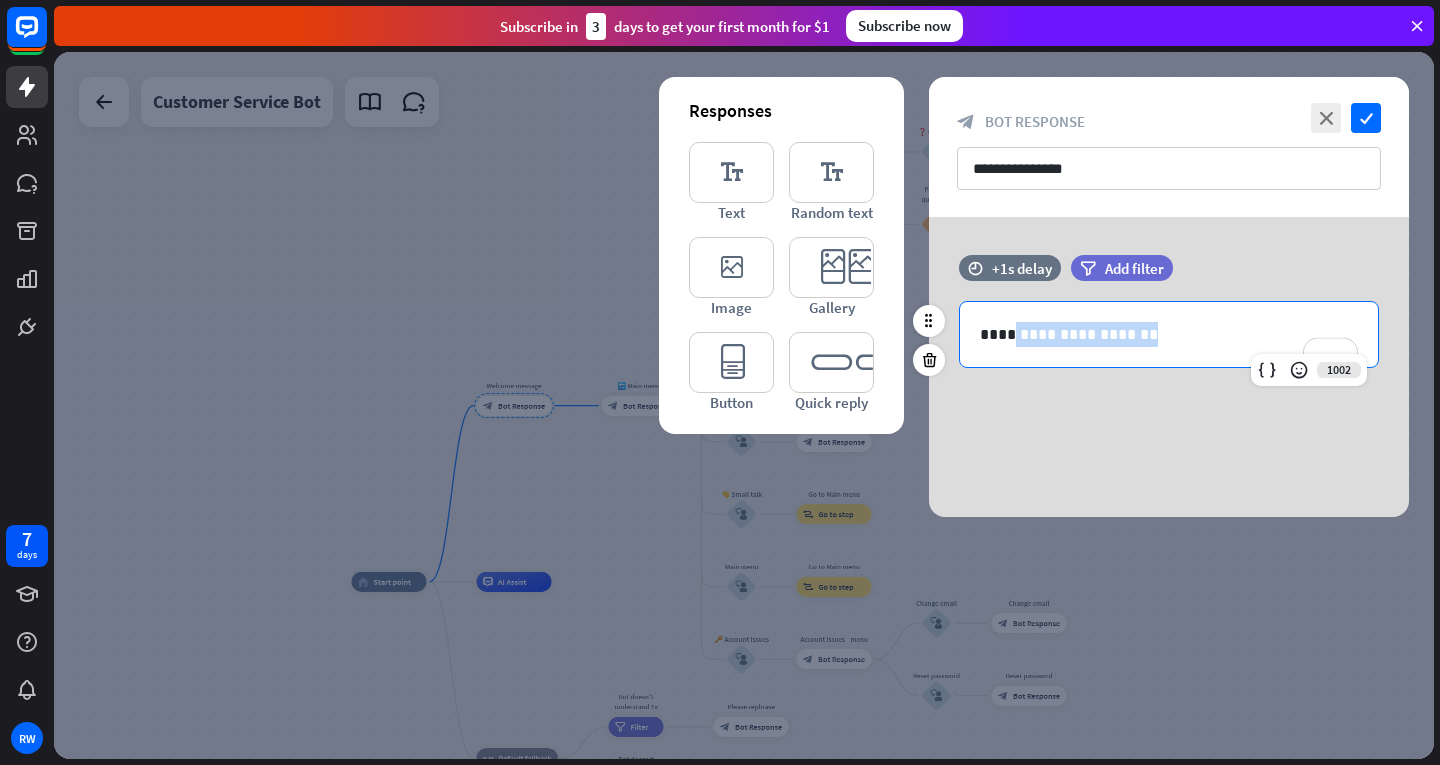 type 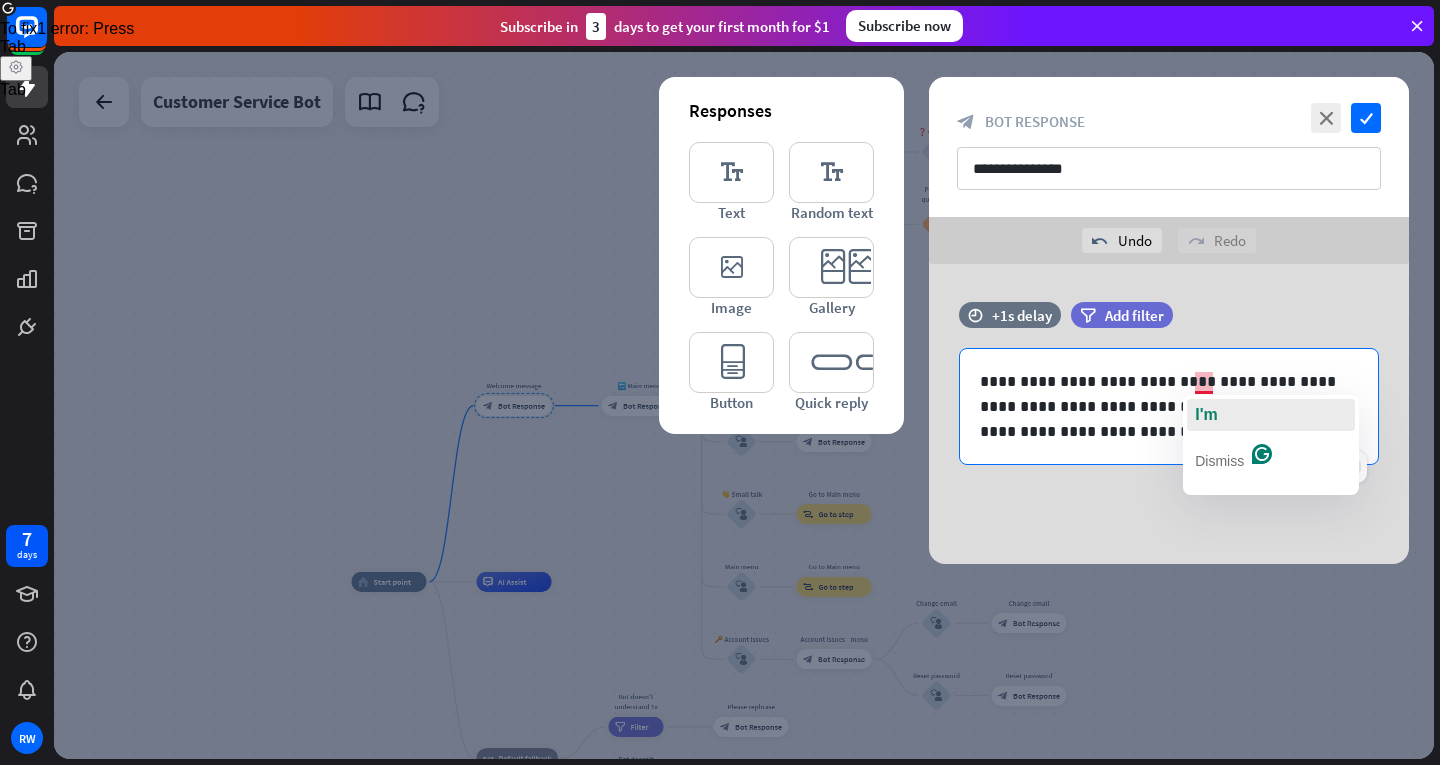 click on "I'm" 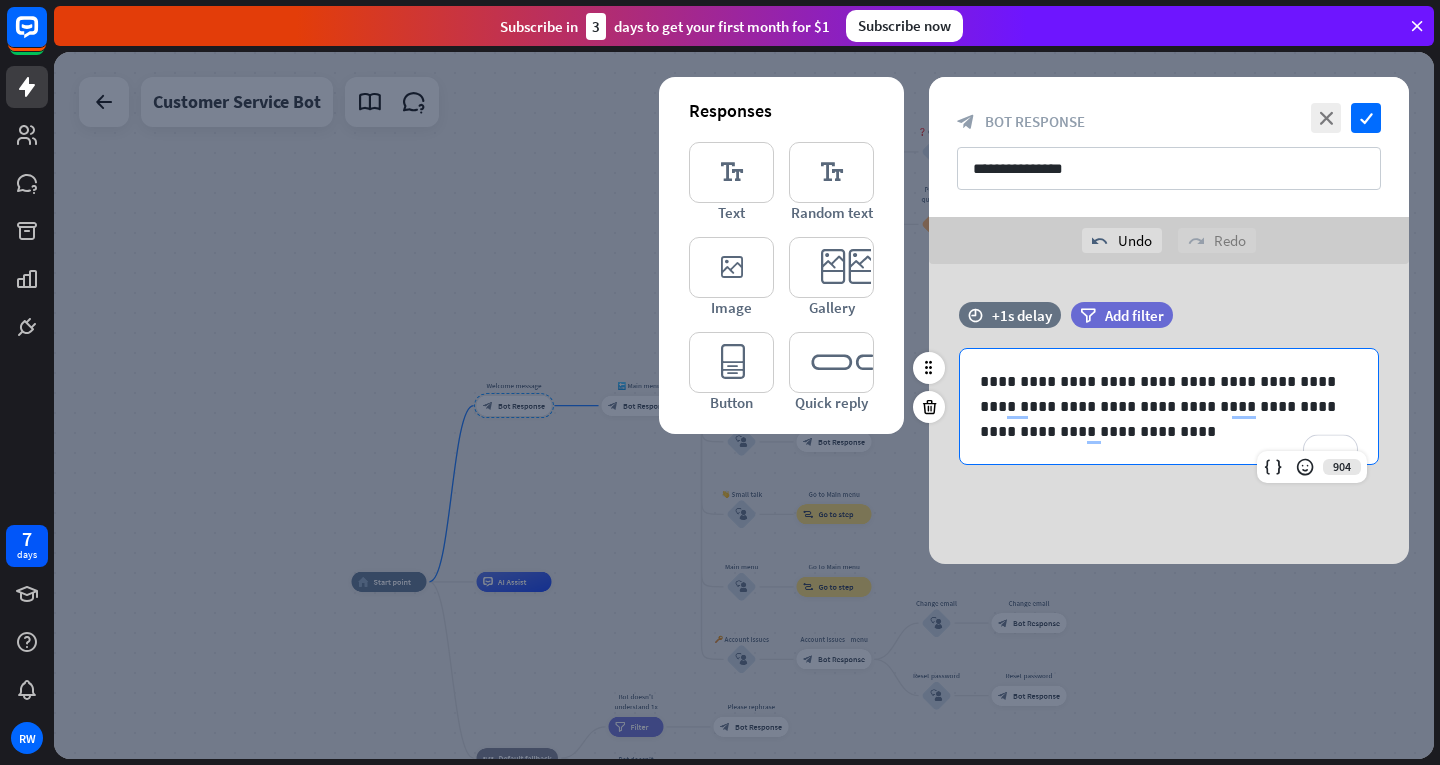 click on "**********" at bounding box center (1169, 406) 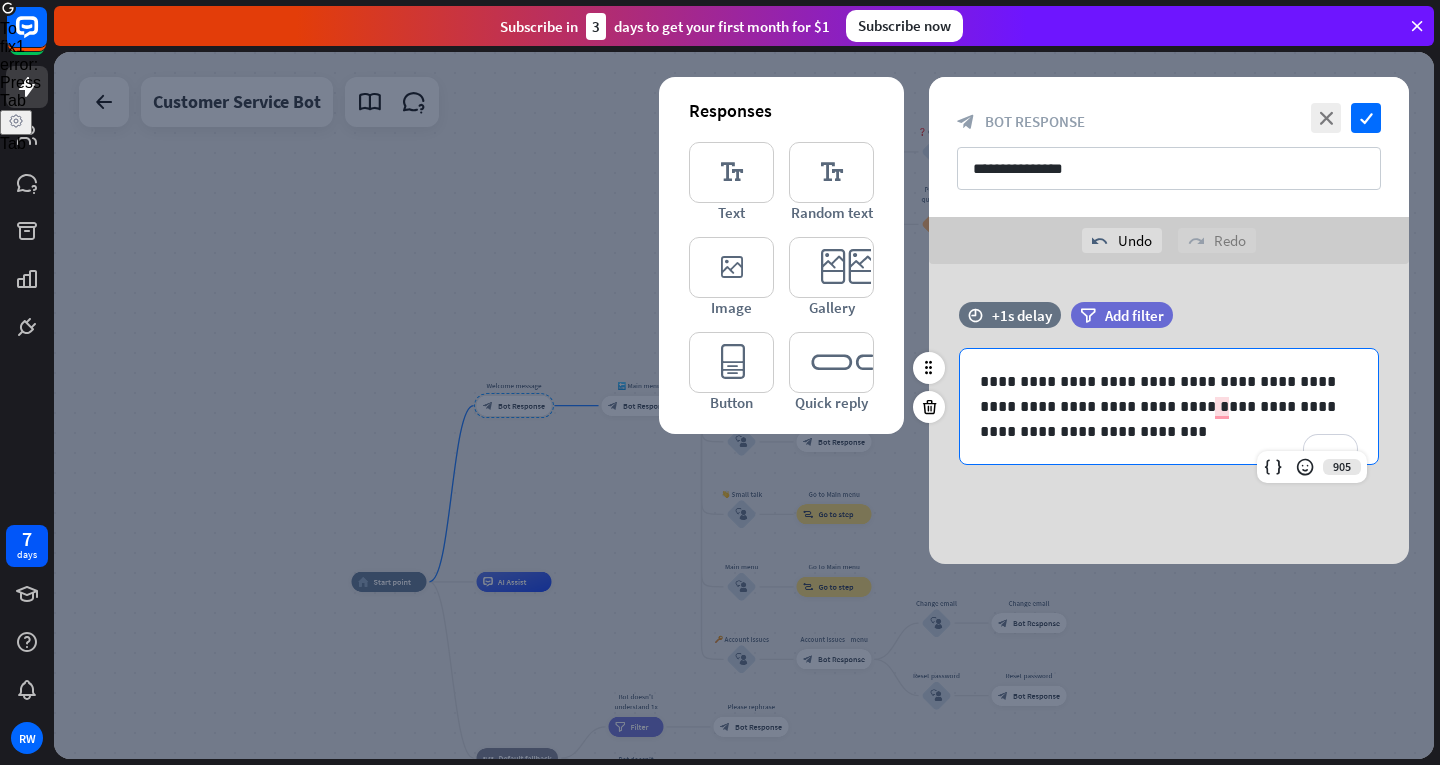 click on "**********" at bounding box center [1169, 406] 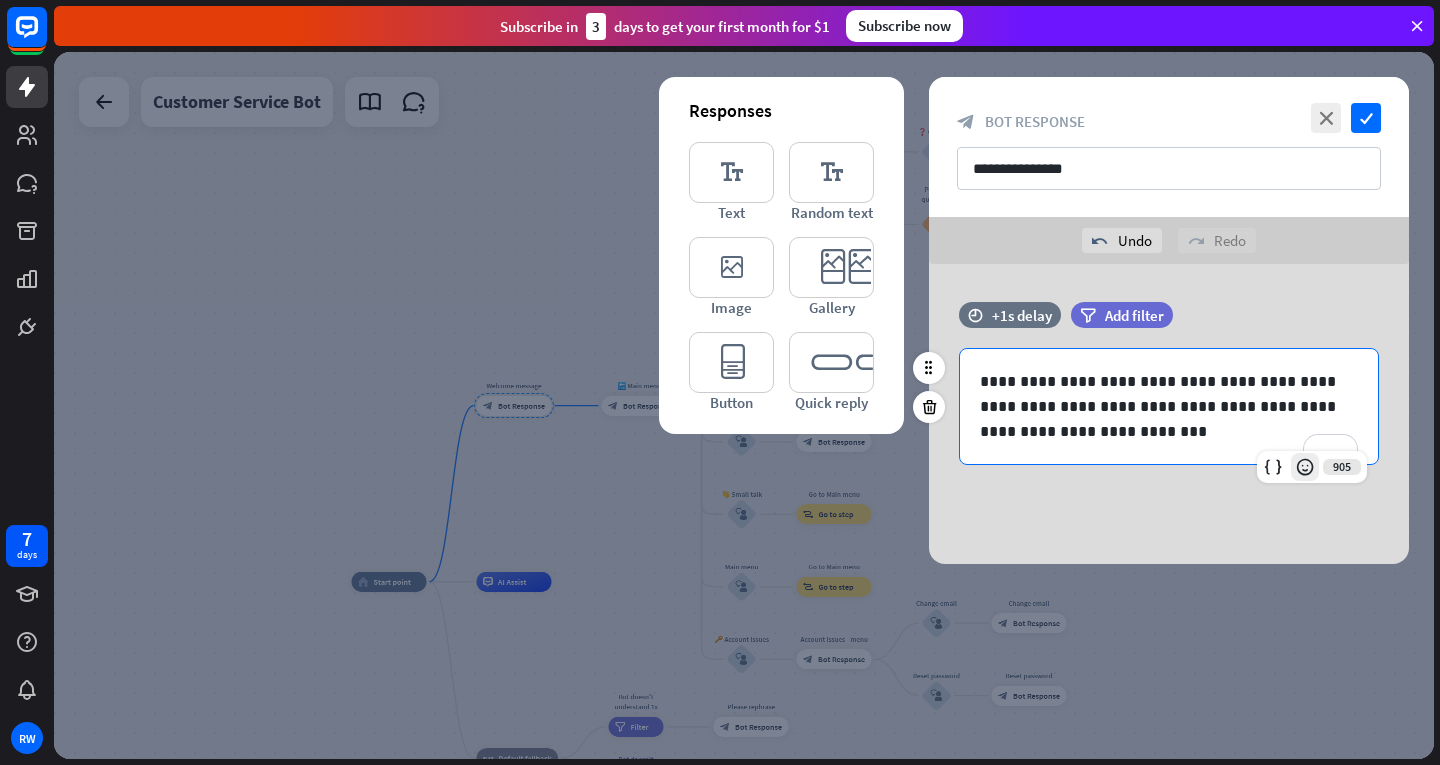 click at bounding box center (1305, 467) 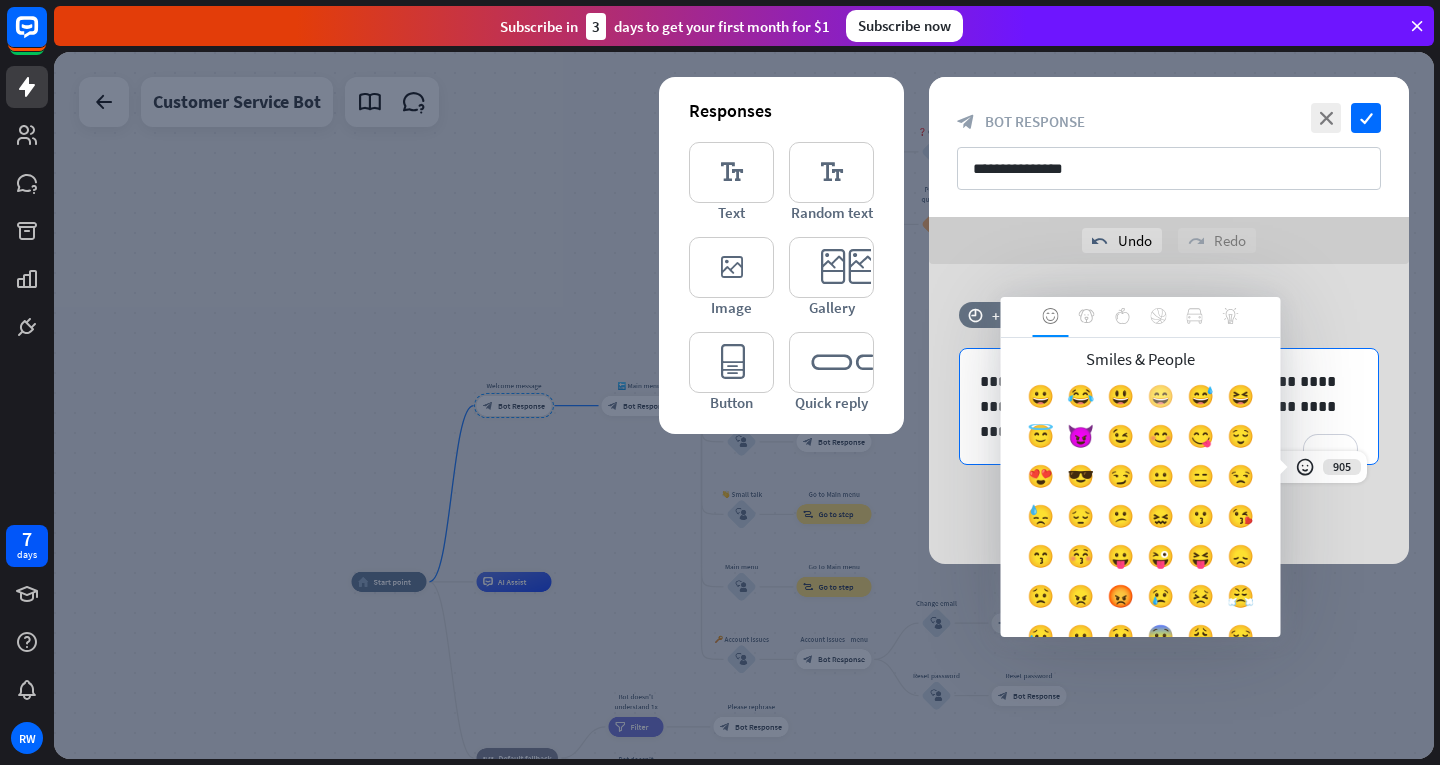 scroll, scrollTop: 200, scrollLeft: 0, axis: vertical 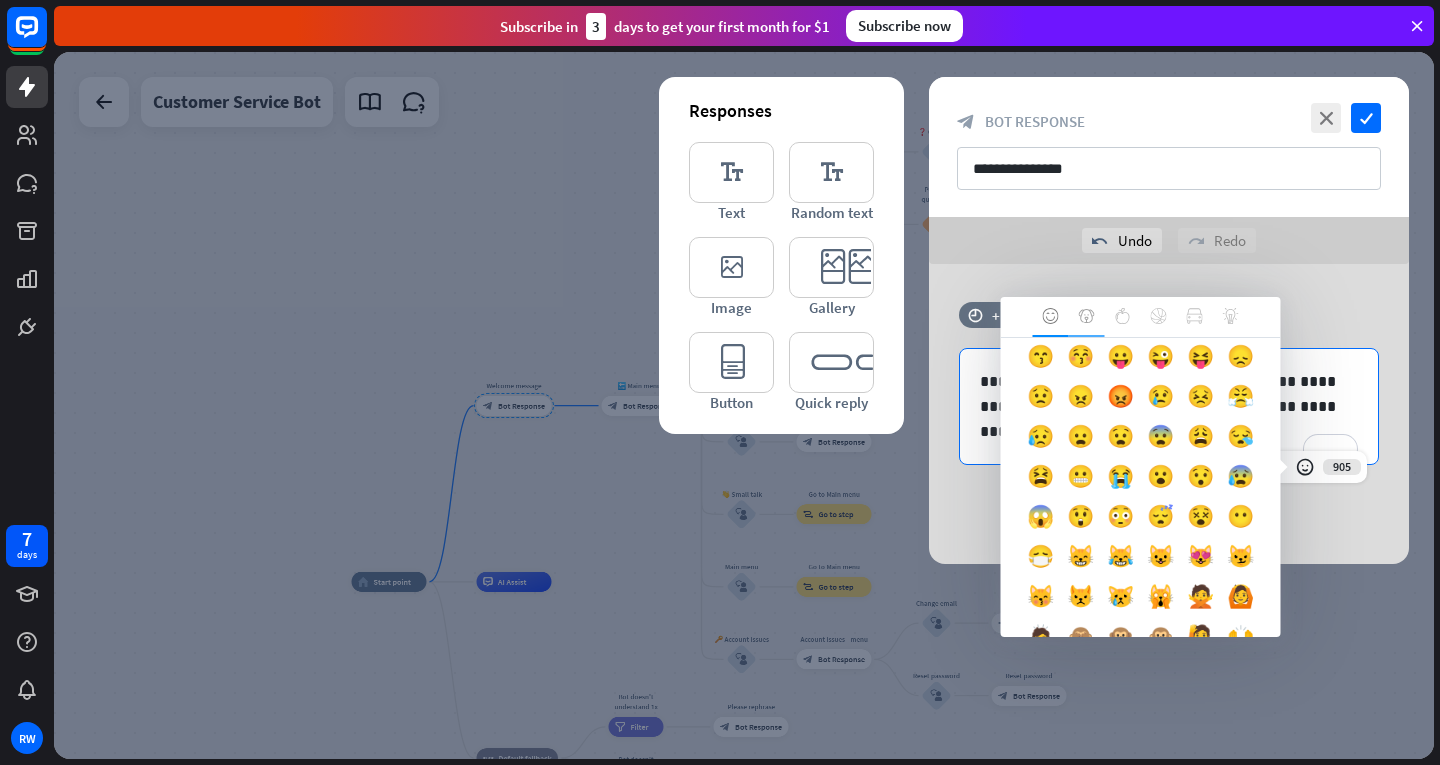click 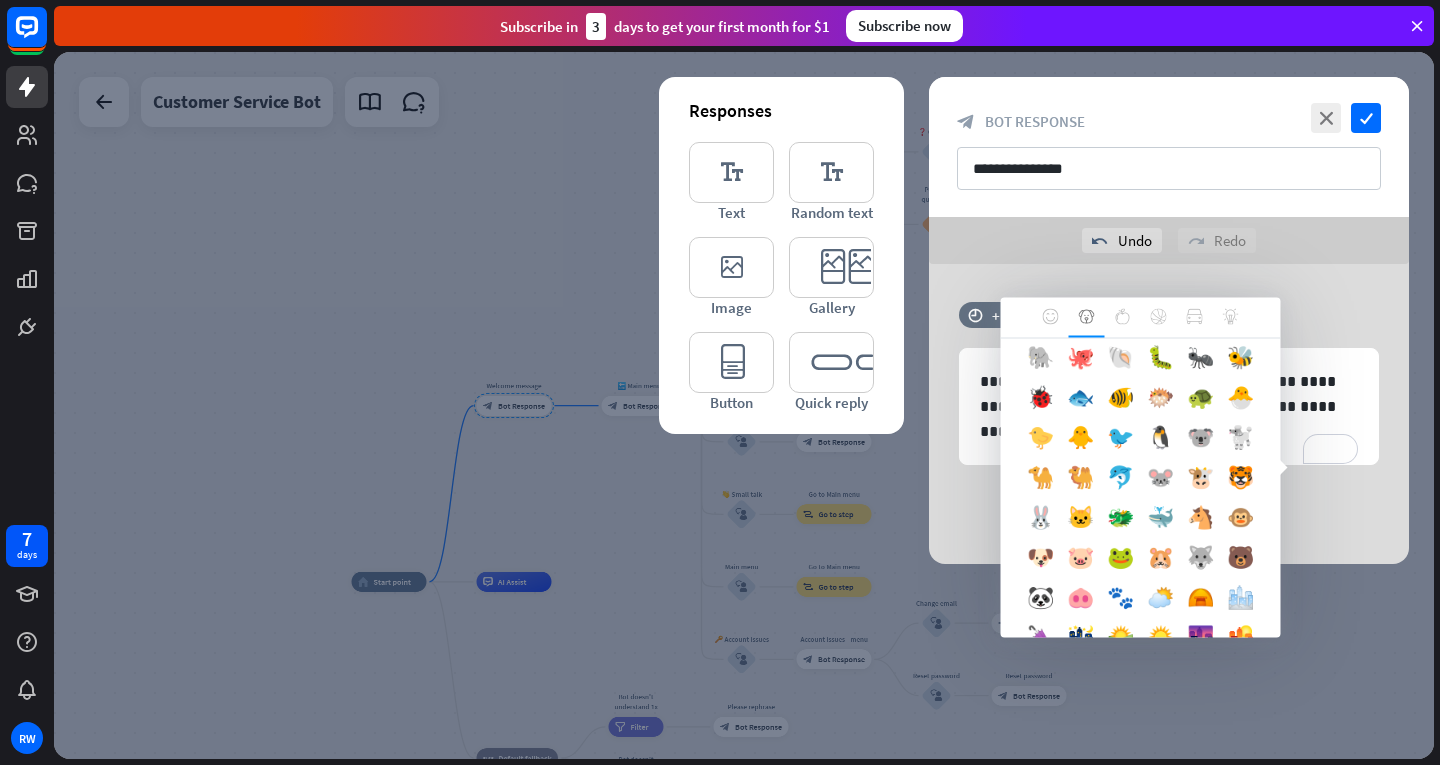 scroll, scrollTop: 300, scrollLeft: 0, axis: vertical 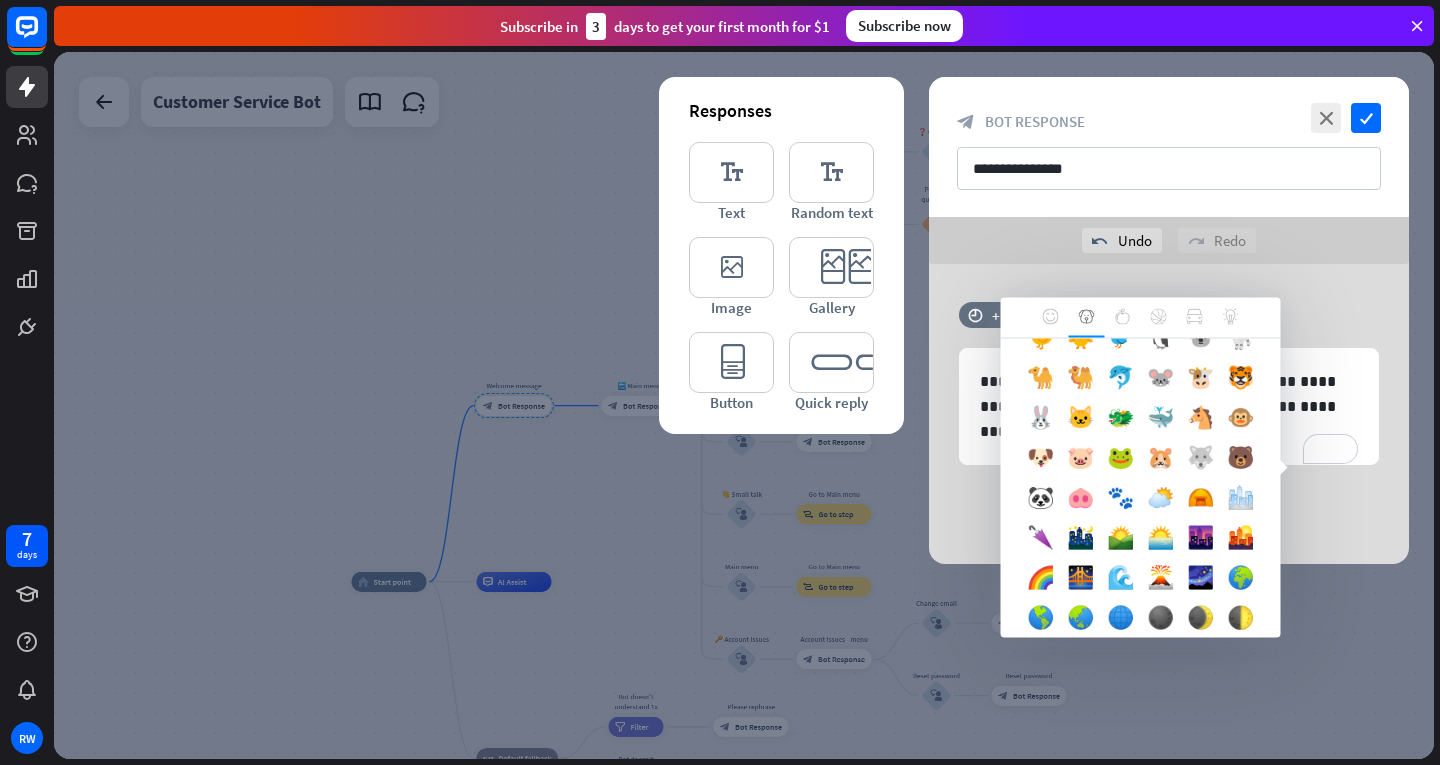 click on "🐺" at bounding box center [1201, 462] 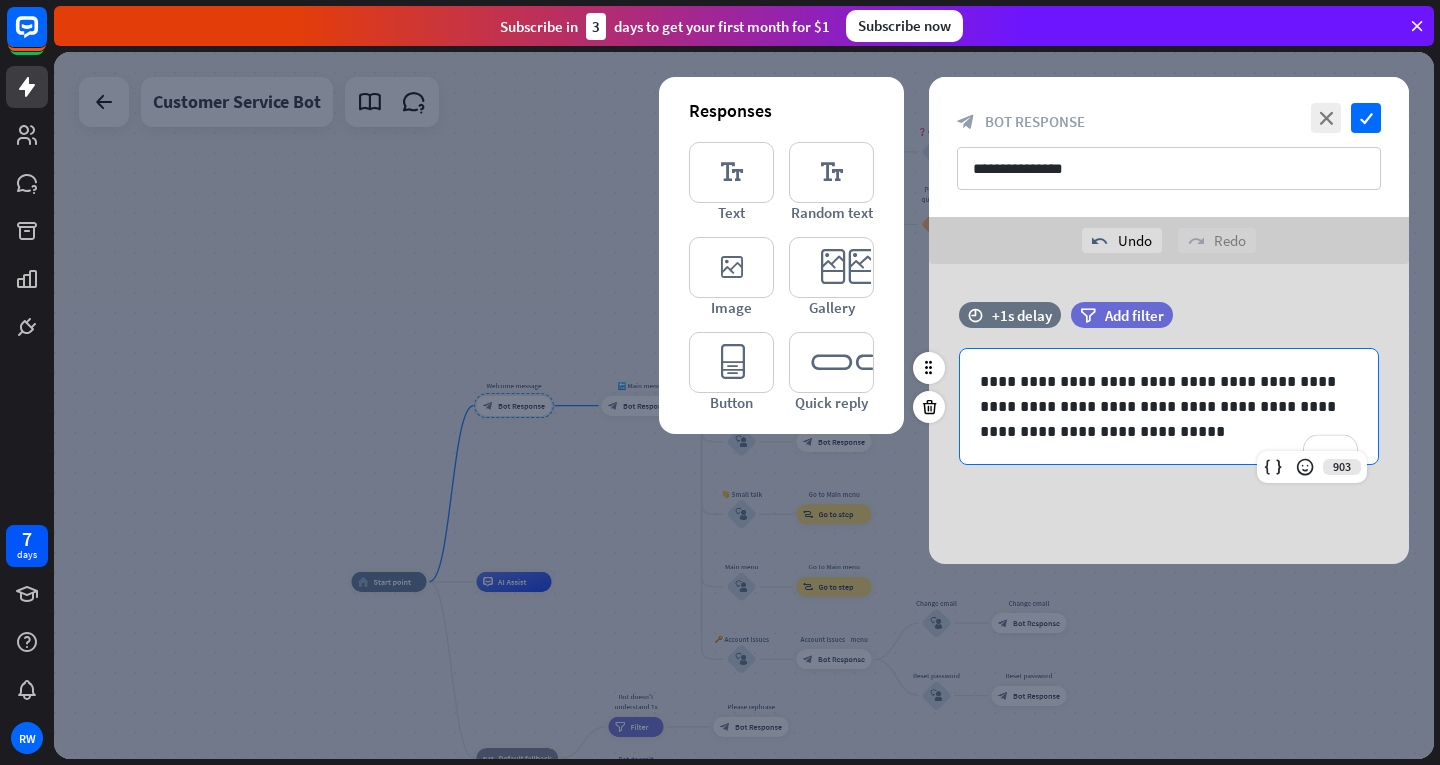 click on "**********" at bounding box center (1169, 406) 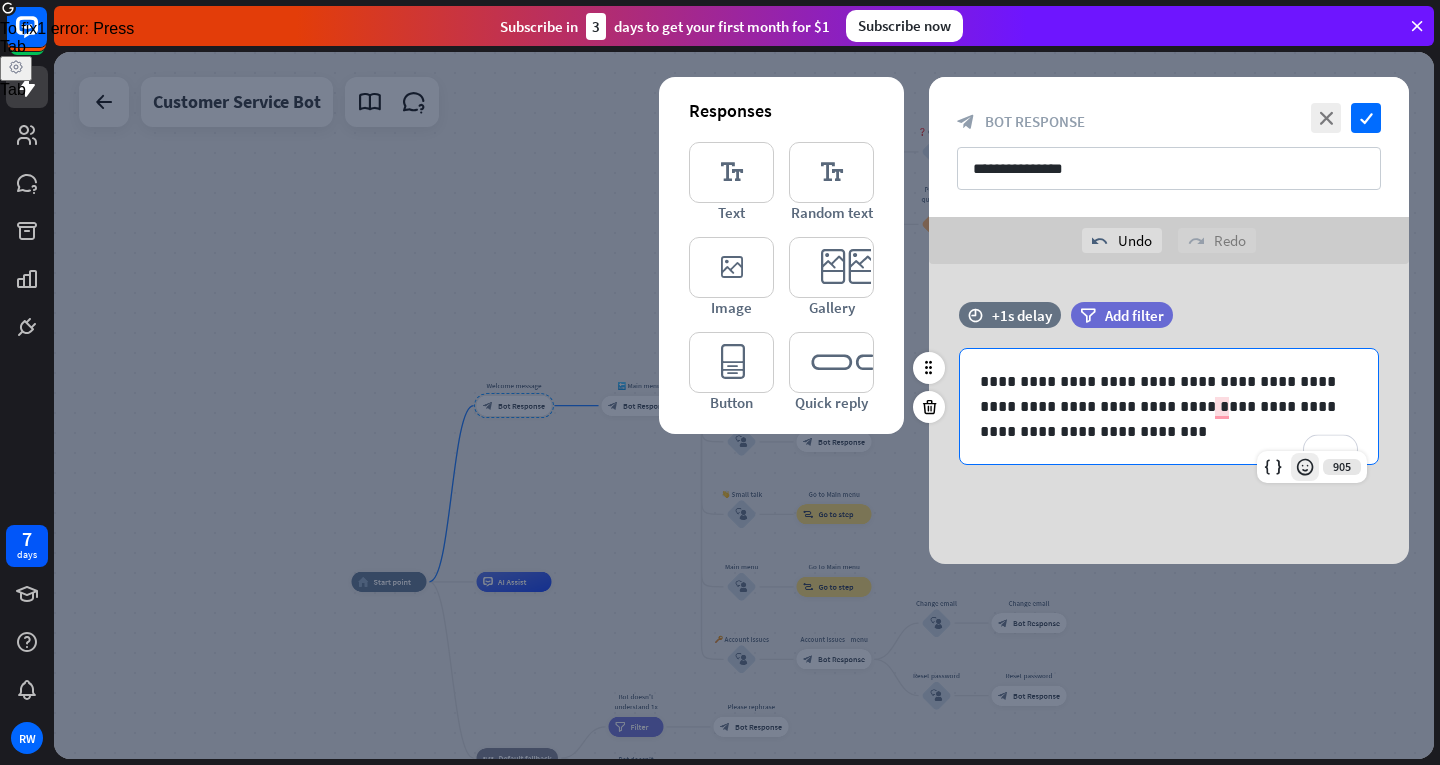 click at bounding box center (1305, 467) 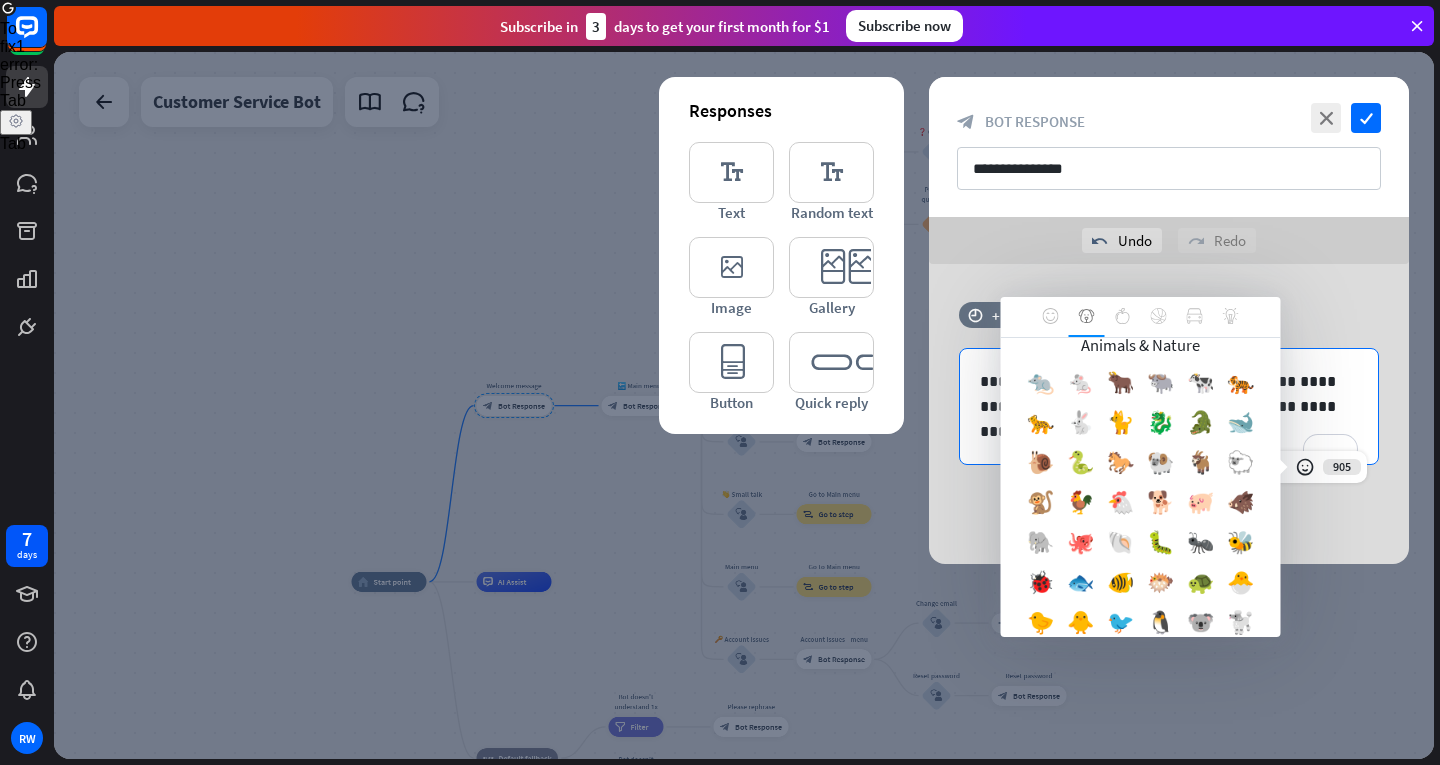 scroll, scrollTop: 0, scrollLeft: 0, axis: both 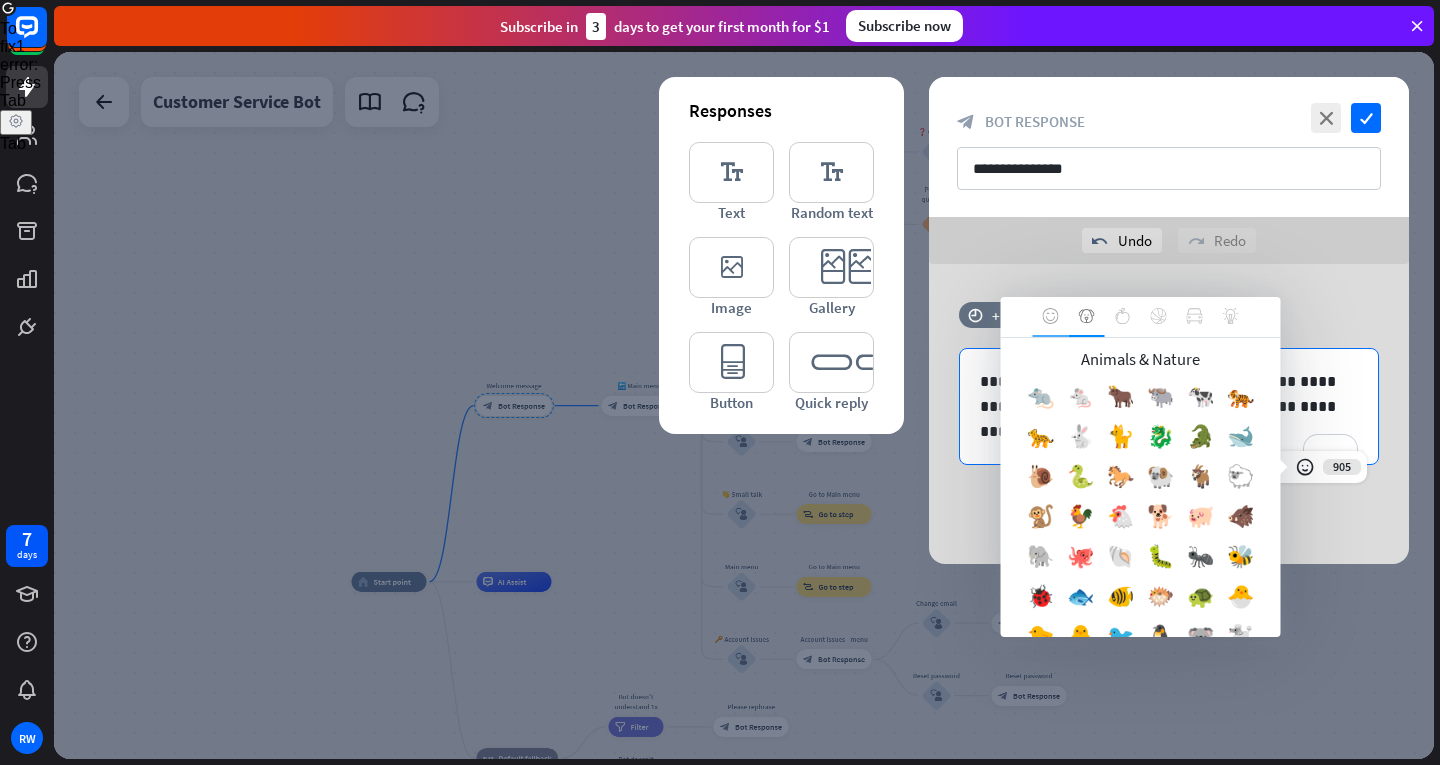 click 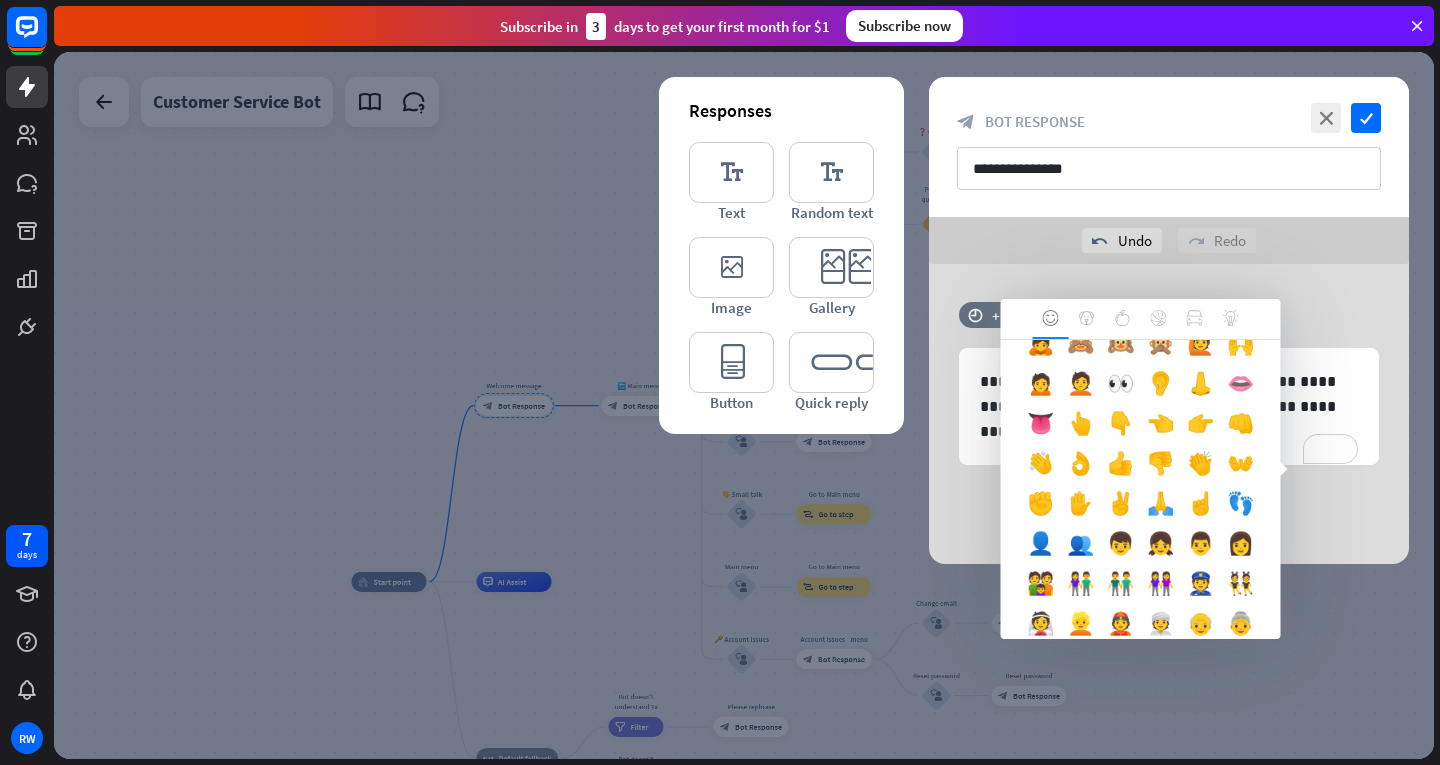 scroll, scrollTop: 474, scrollLeft: 0, axis: vertical 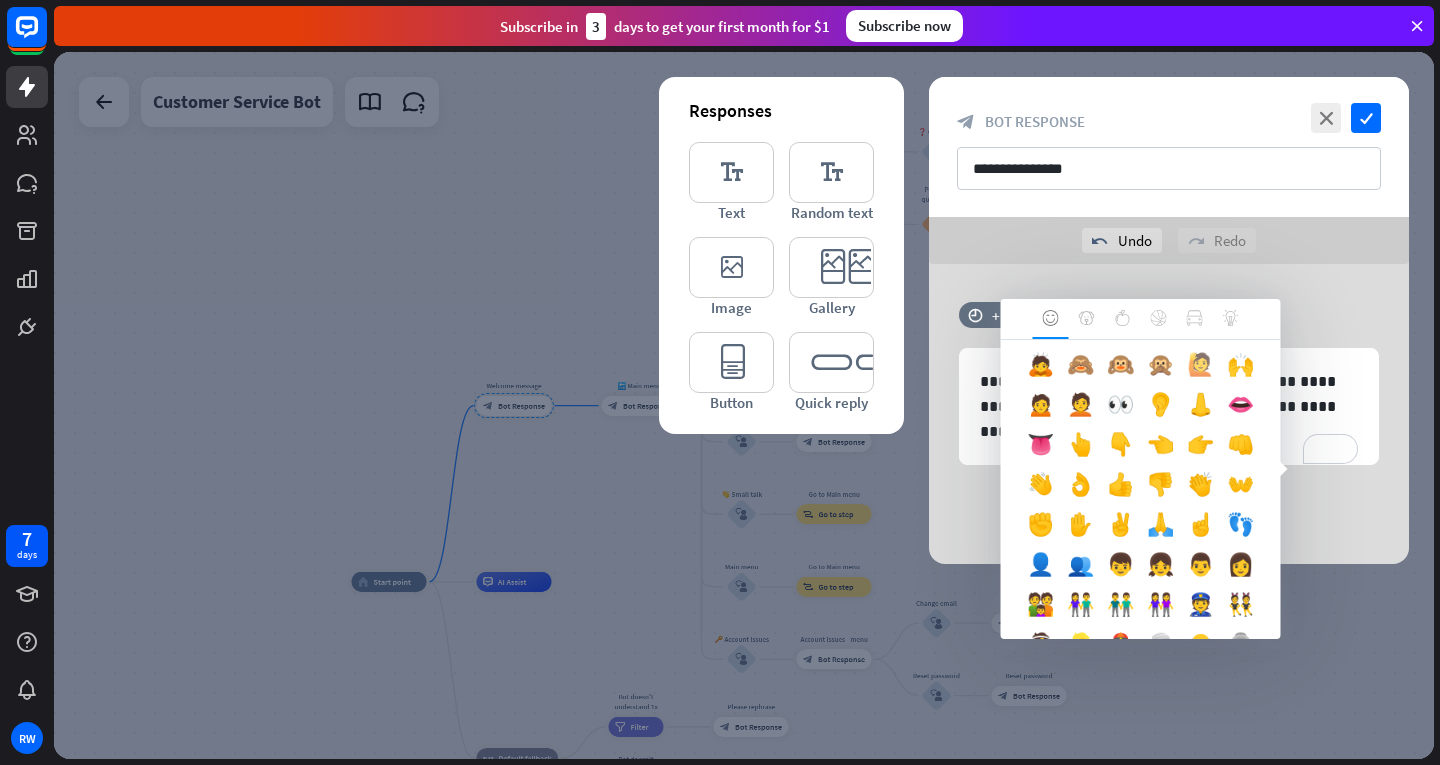 click on "🙋" at bounding box center [1201, 369] 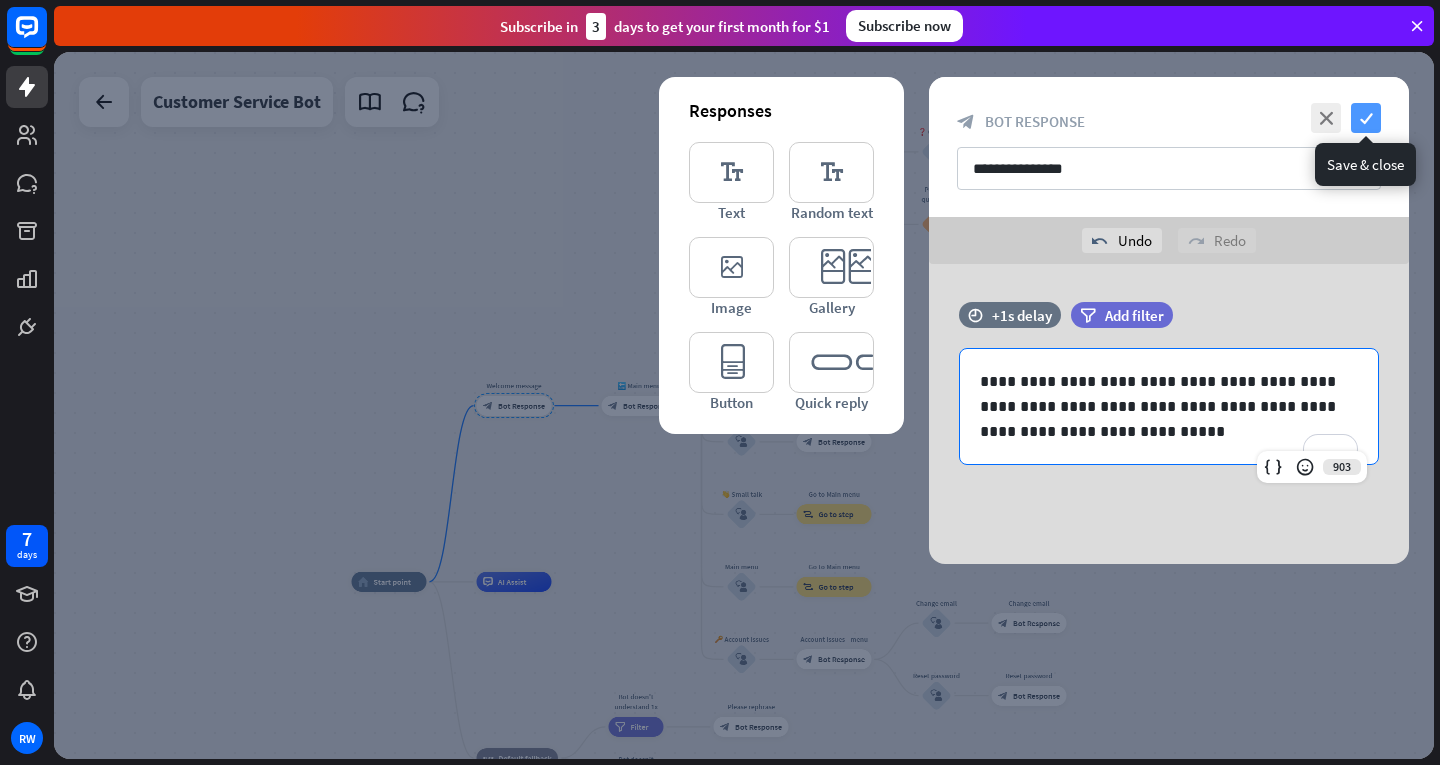 click on "check" at bounding box center (1366, 118) 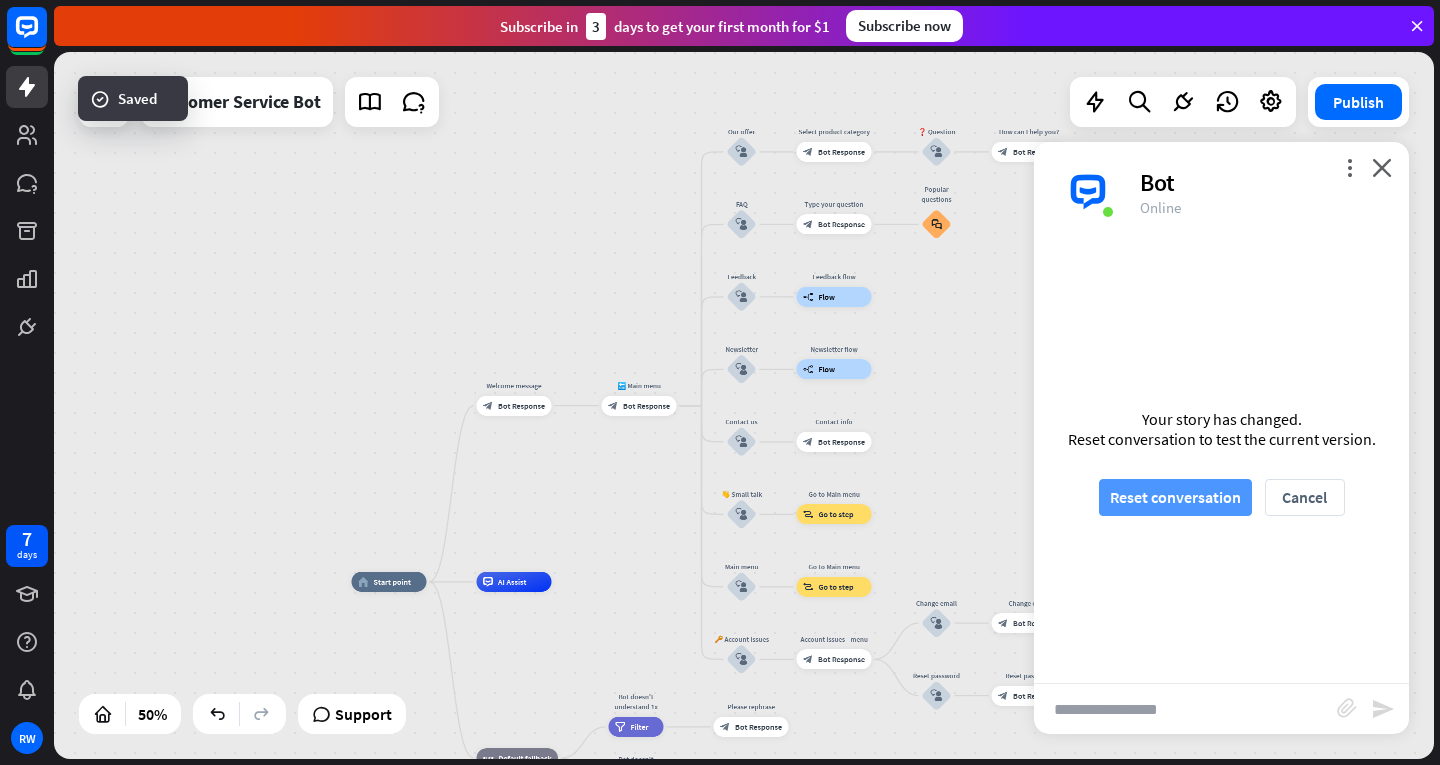 click on "Reset conversation" at bounding box center (1175, 497) 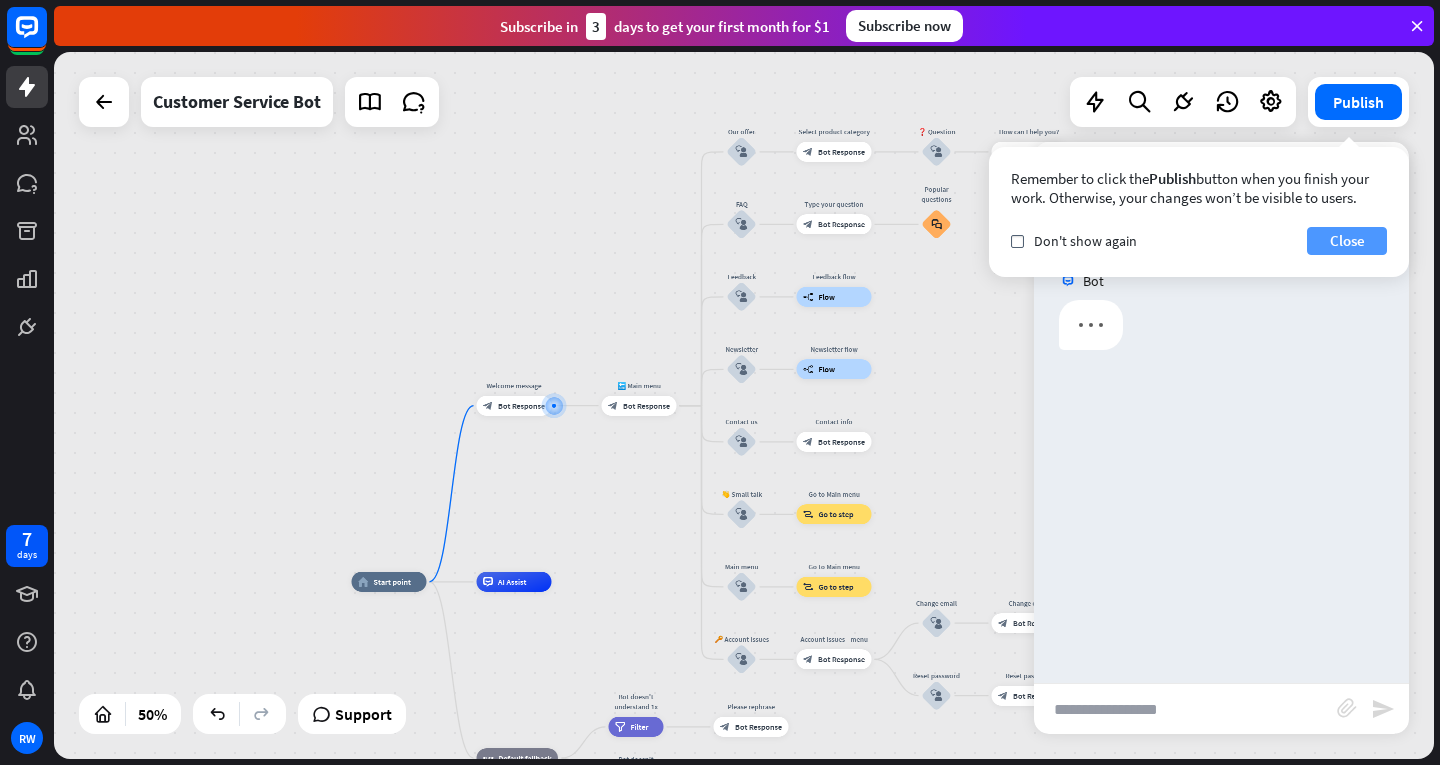 click on "Close" at bounding box center [1347, 241] 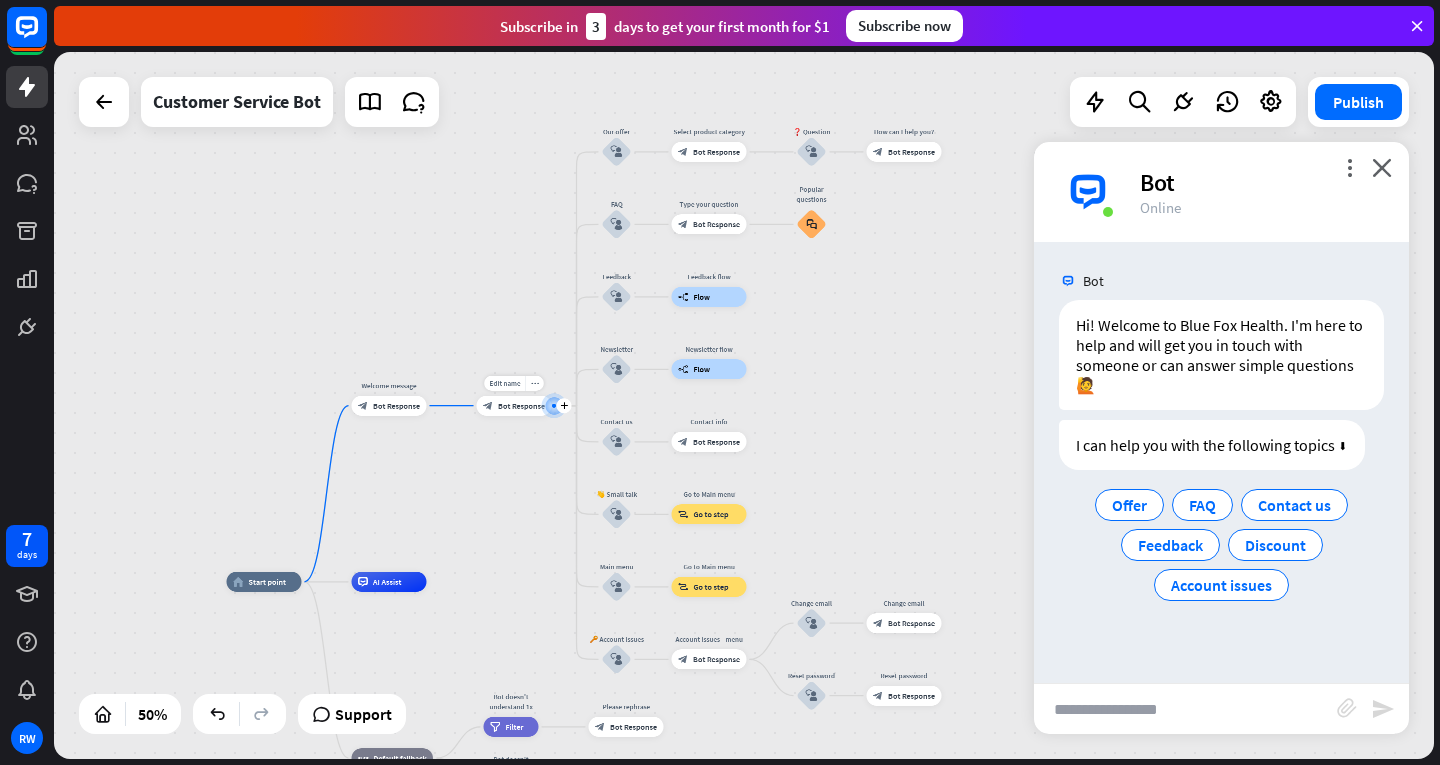 click on "Edit name   more_horiz         plus     block_bot_response   Bot Response" at bounding box center (514, 406) 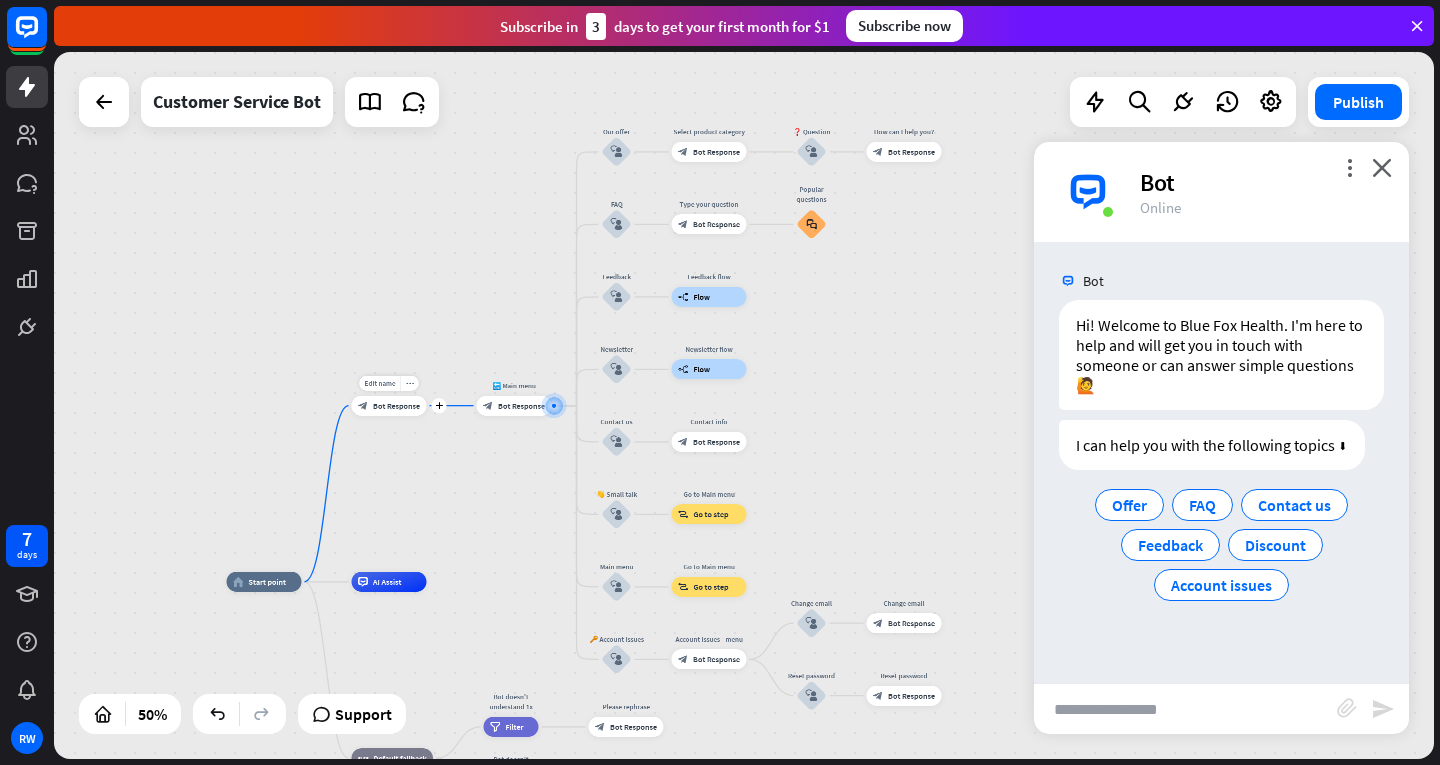 click on "block_bot_response   Bot Response" at bounding box center (389, 406) 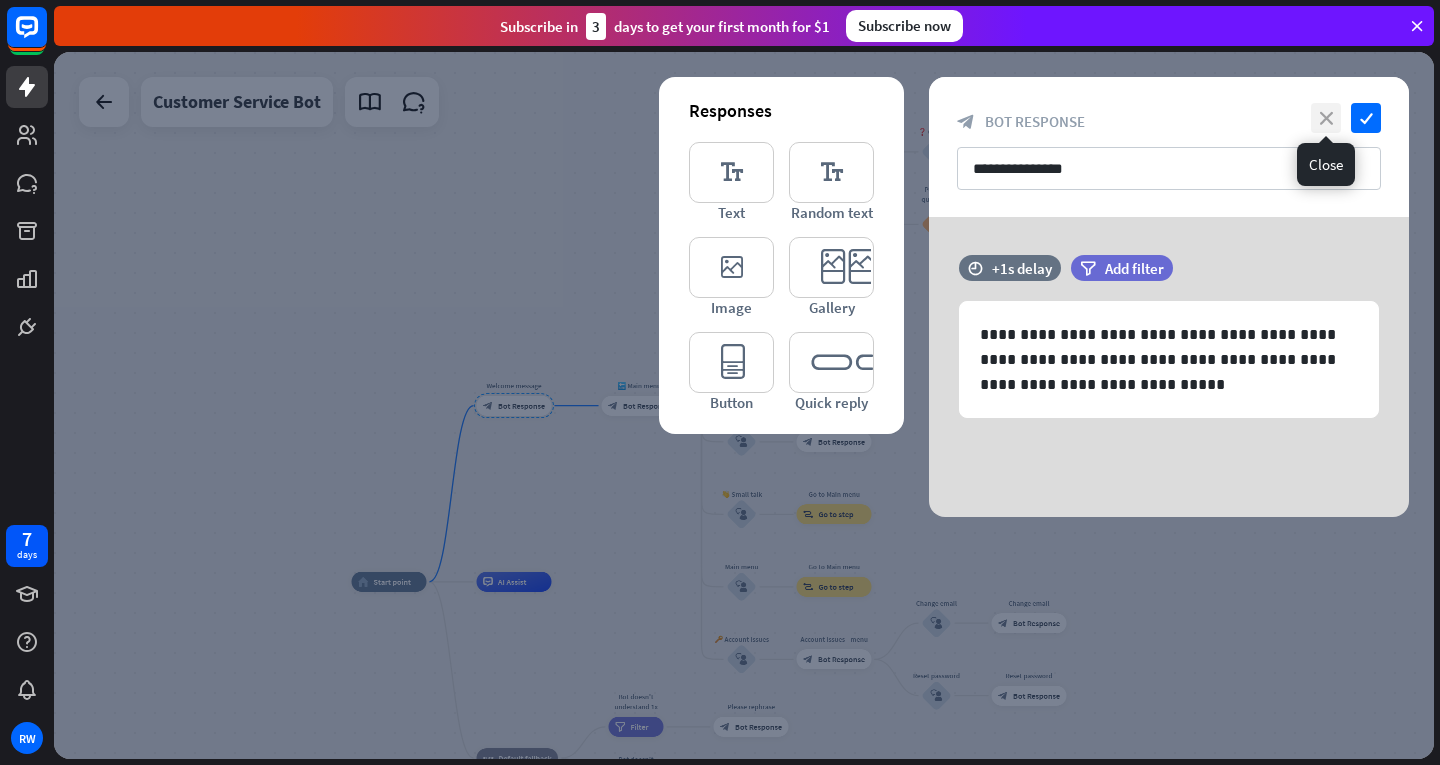 click on "close" at bounding box center [1326, 118] 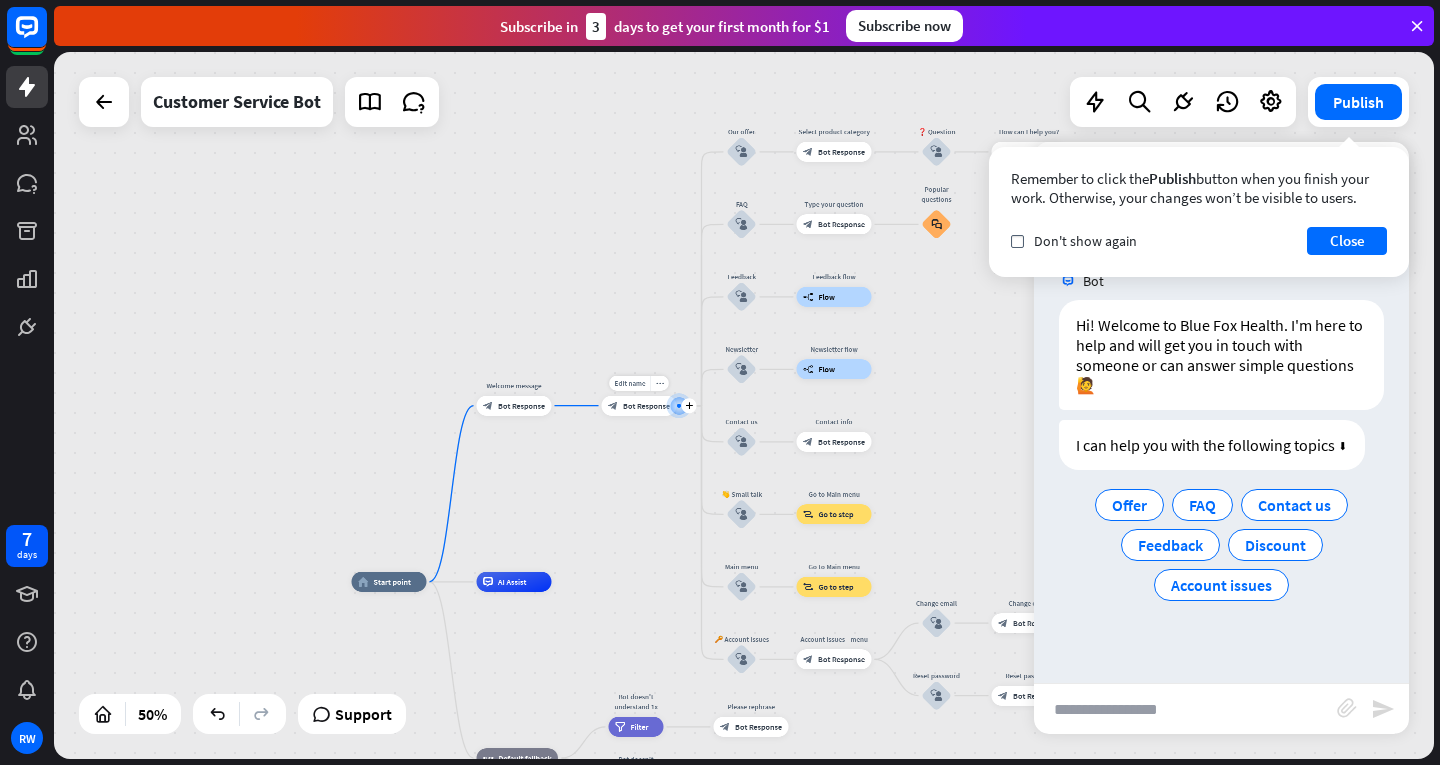 click on "Bot Response" at bounding box center (646, 406) 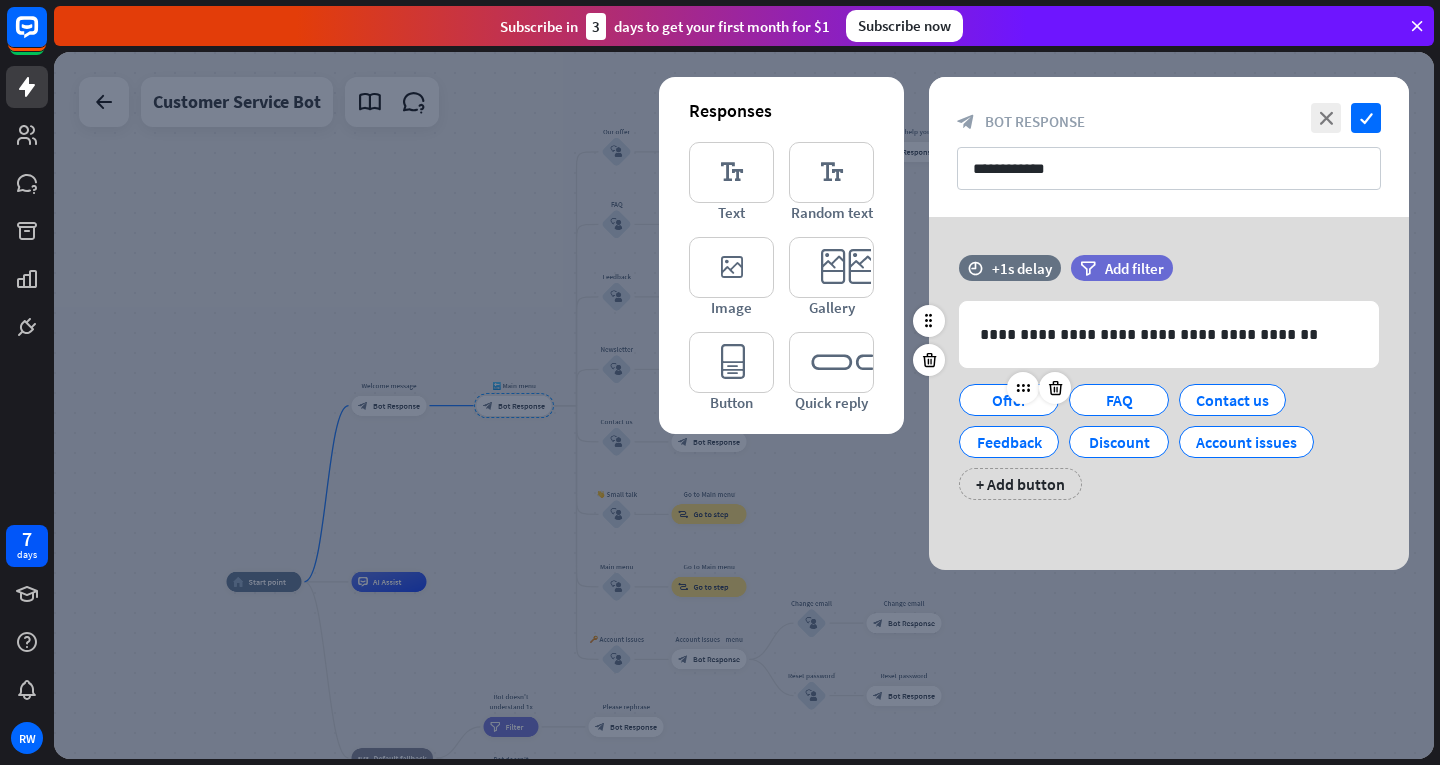 click on "Offer" at bounding box center (1009, 400) 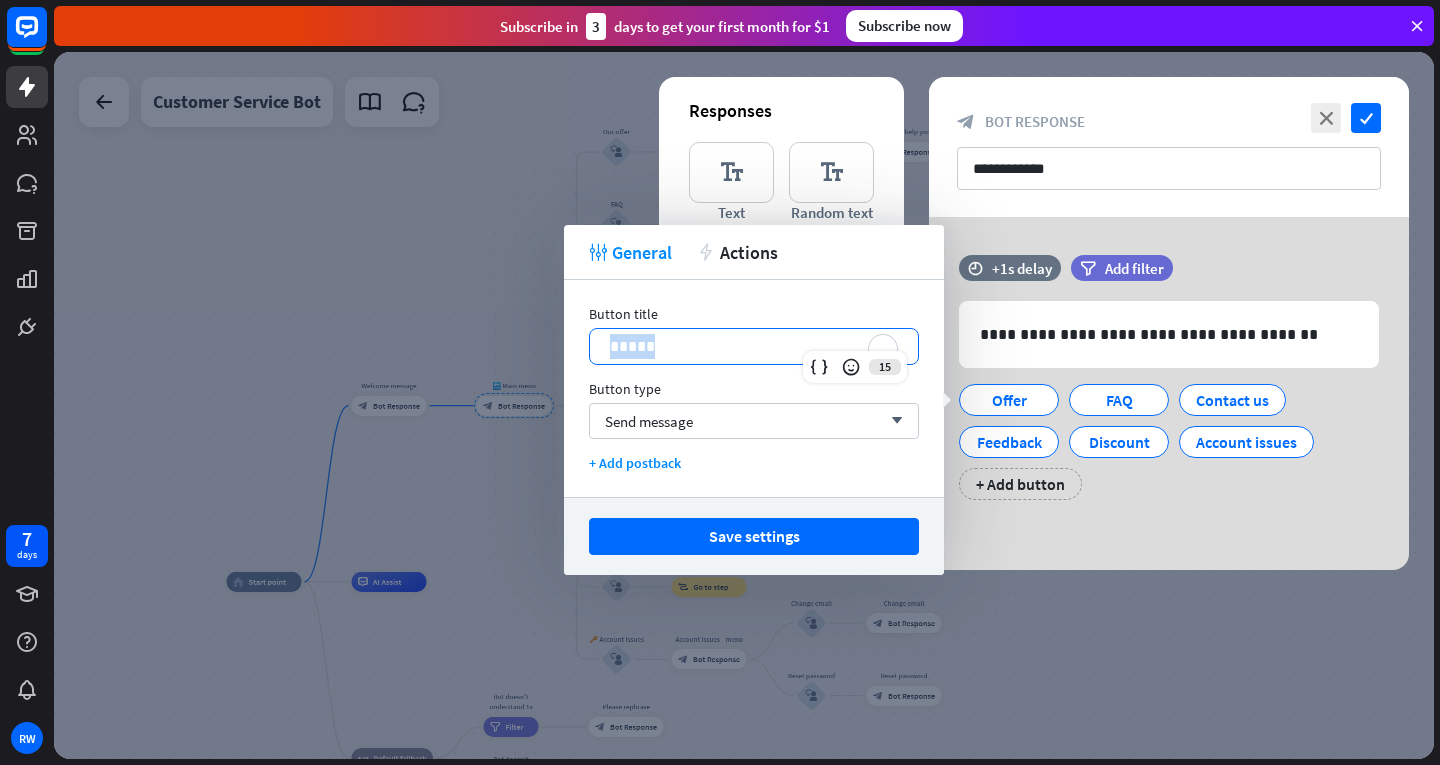drag, startPoint x: 680, startPoint y: 354, endPoint x: 567, endPoint y: 353, distance: 113.004425 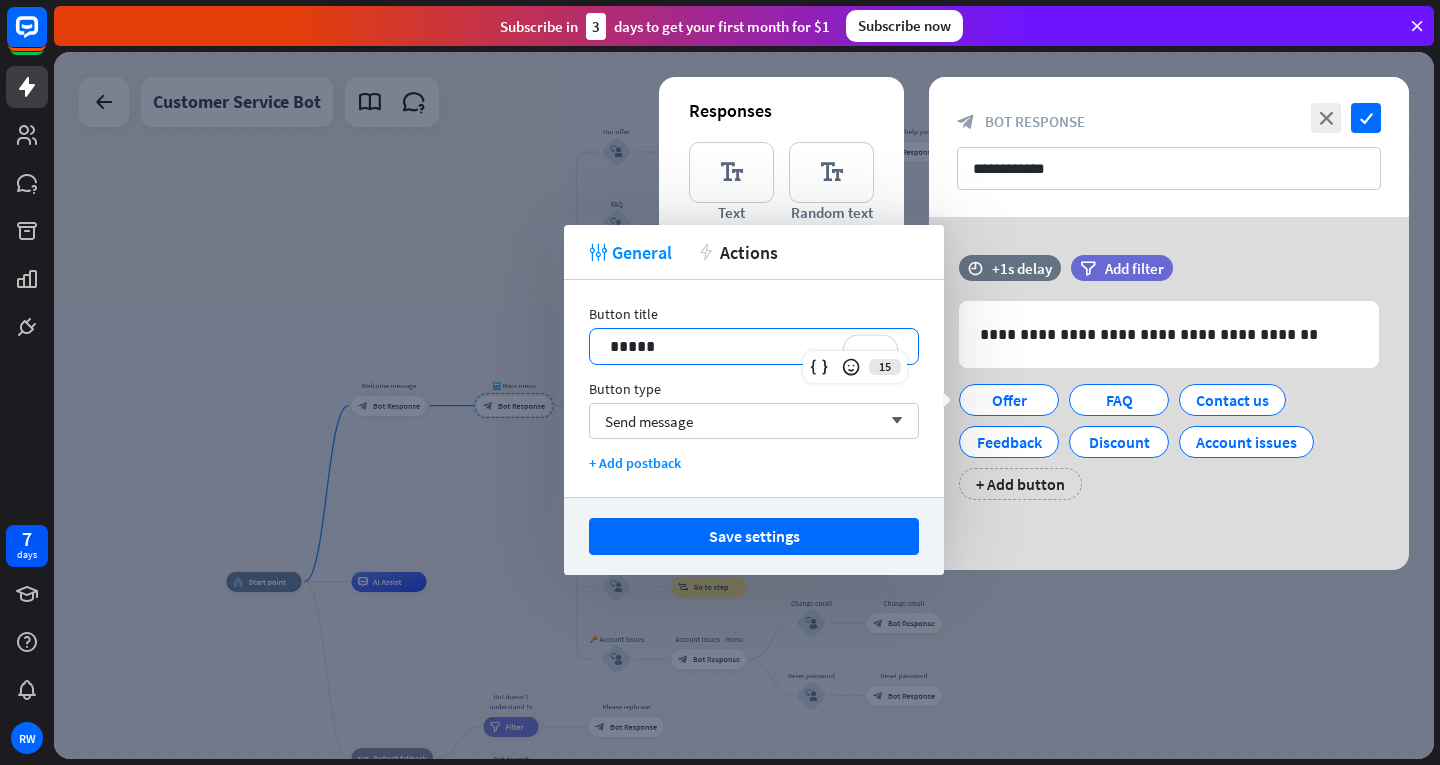 type 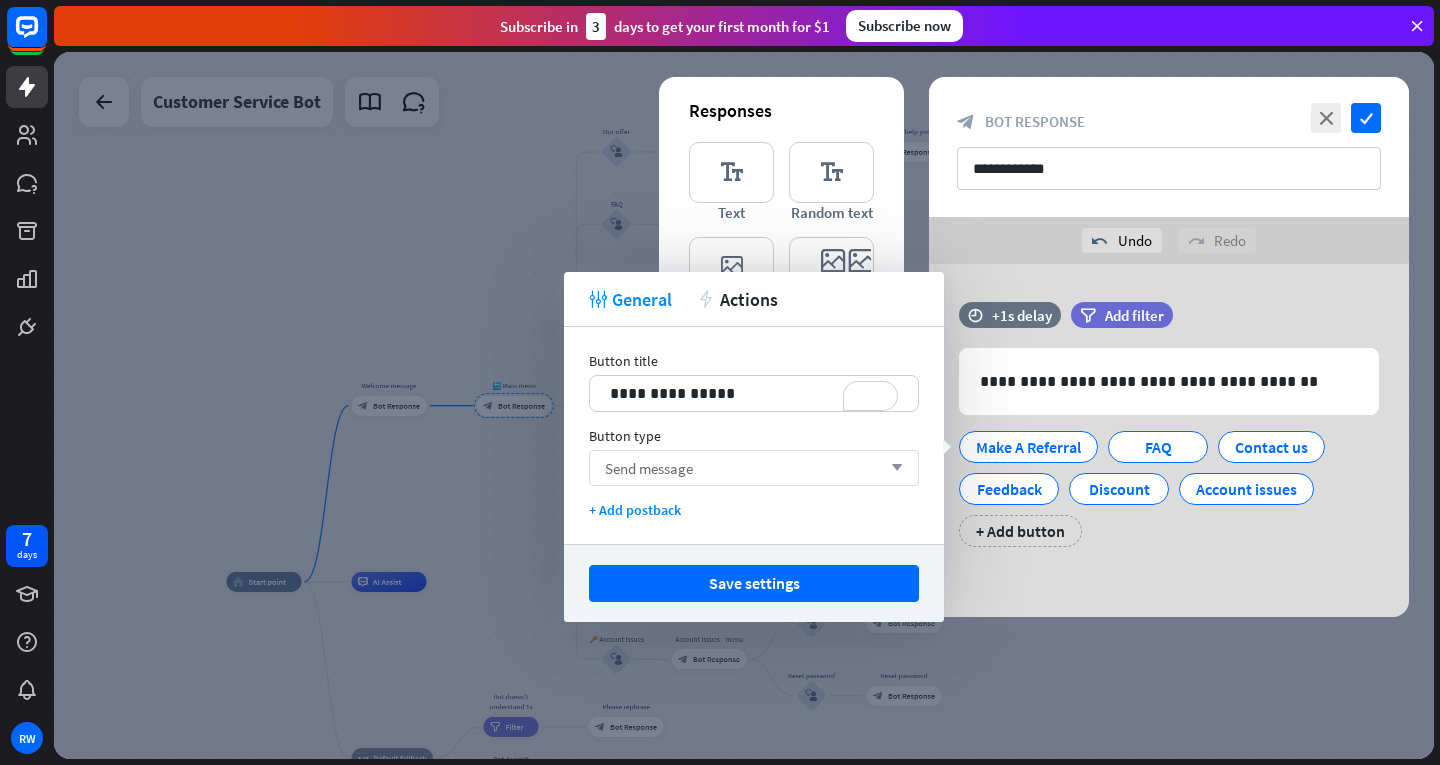 click on "Send message
arrow_down" at bounding box center [754, 468] 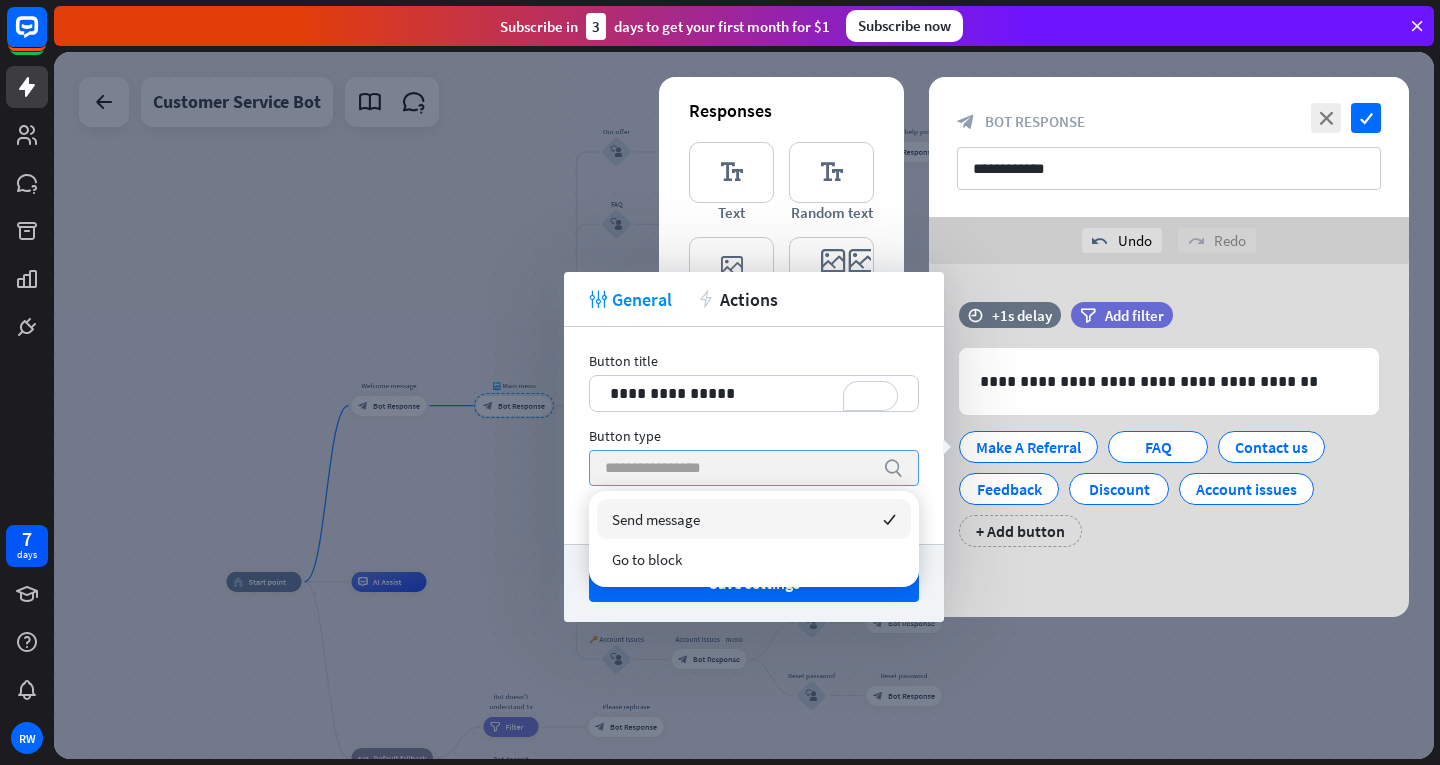 click at bounding box center [739, 468] 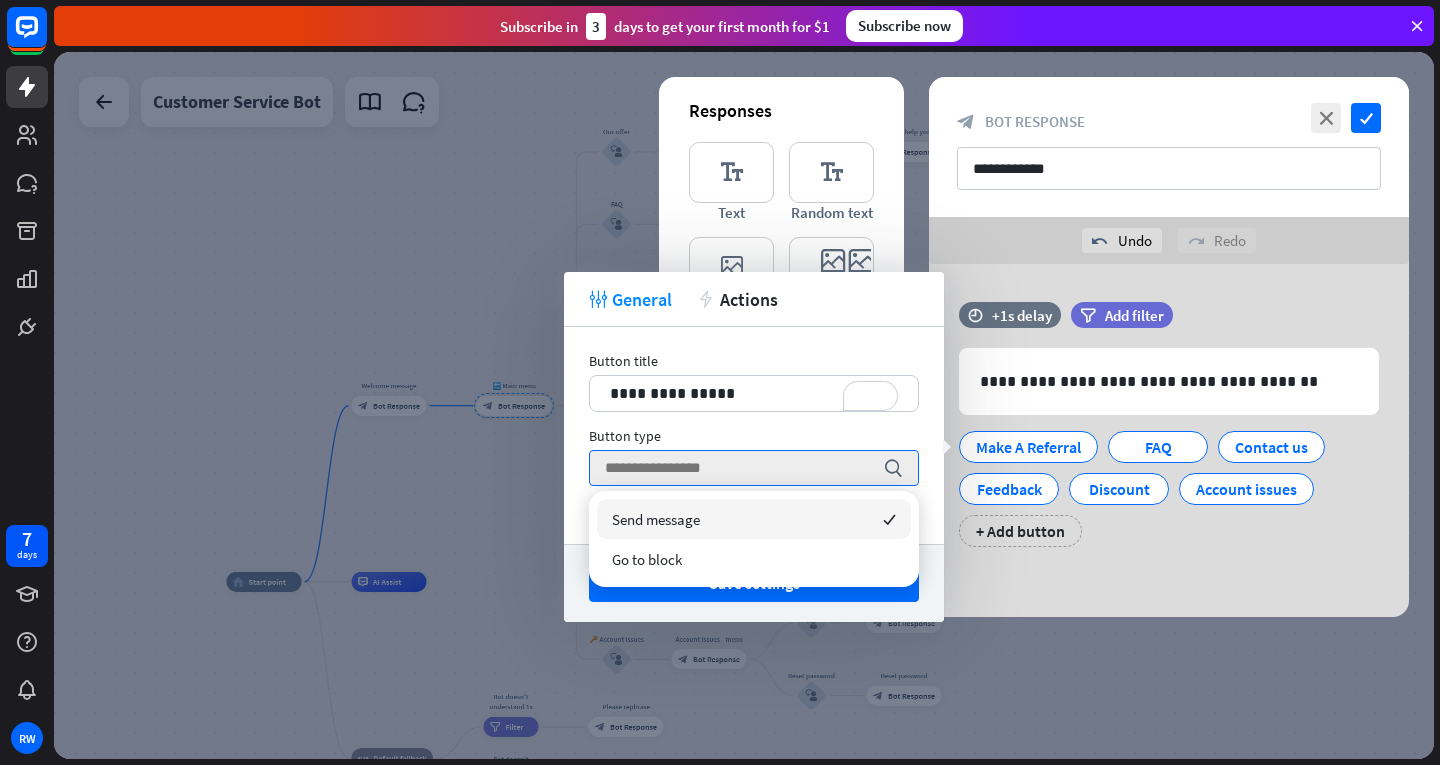click on "Button type
search" at bounding box center [754, 456] 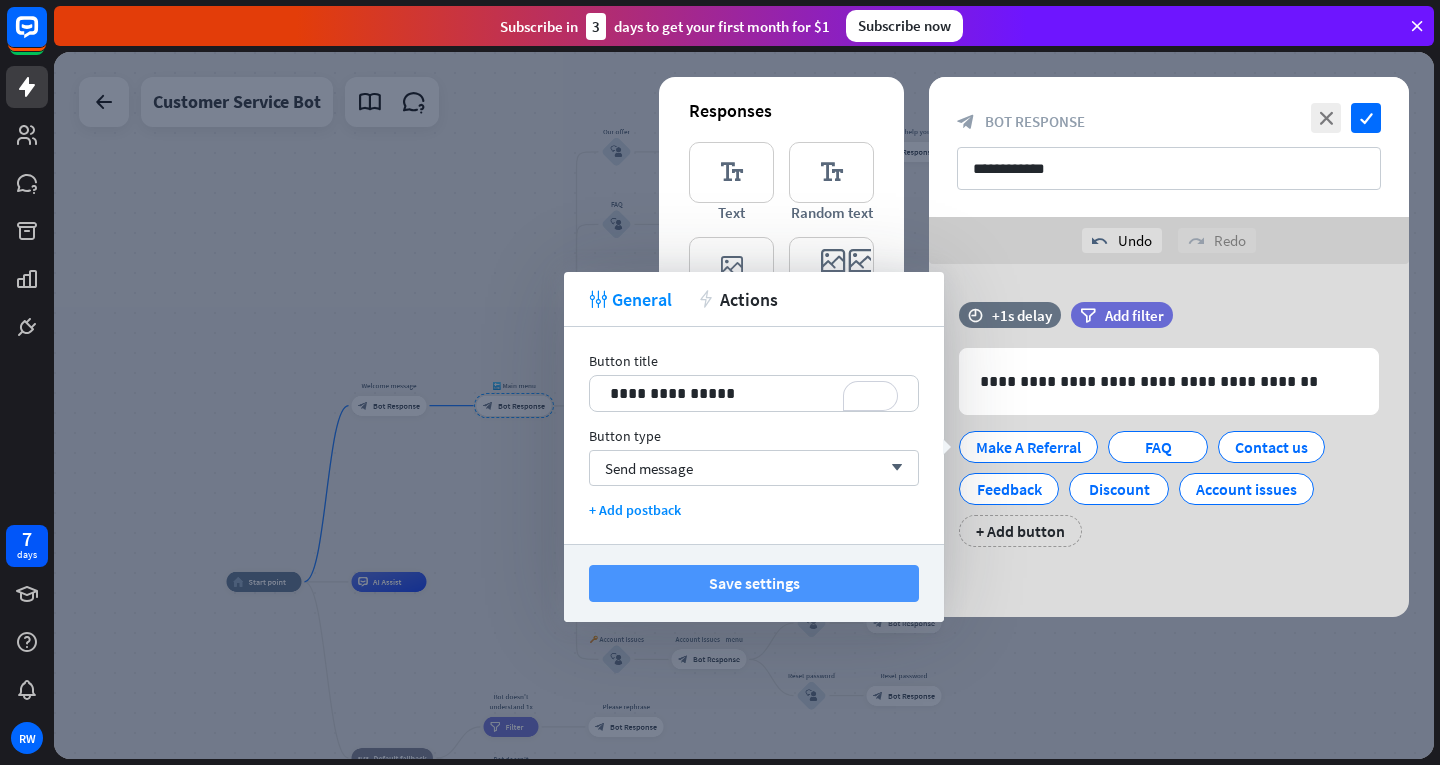 click on "Save settings" at bounding box center (754, 583) 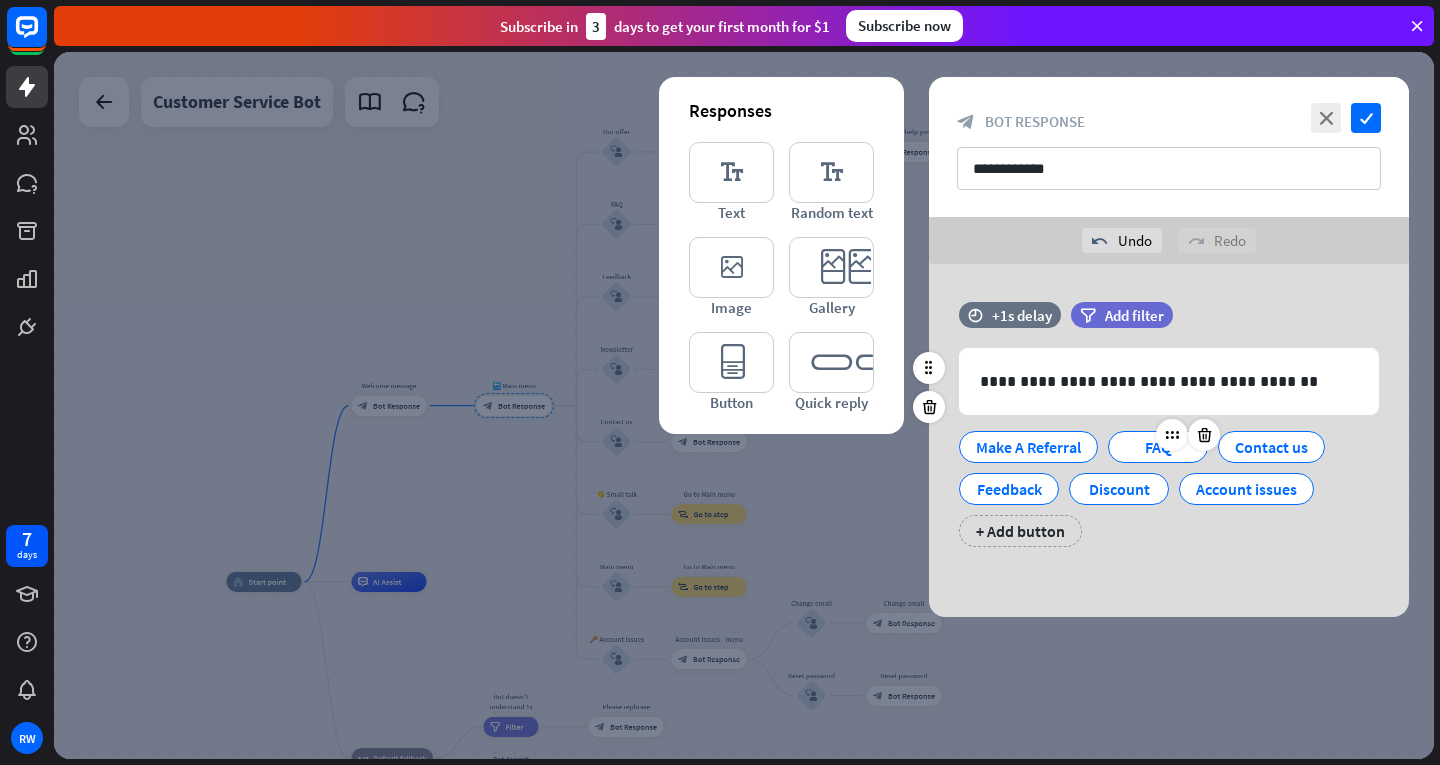 click on "FAQ" at bounding box center (1158, 447) 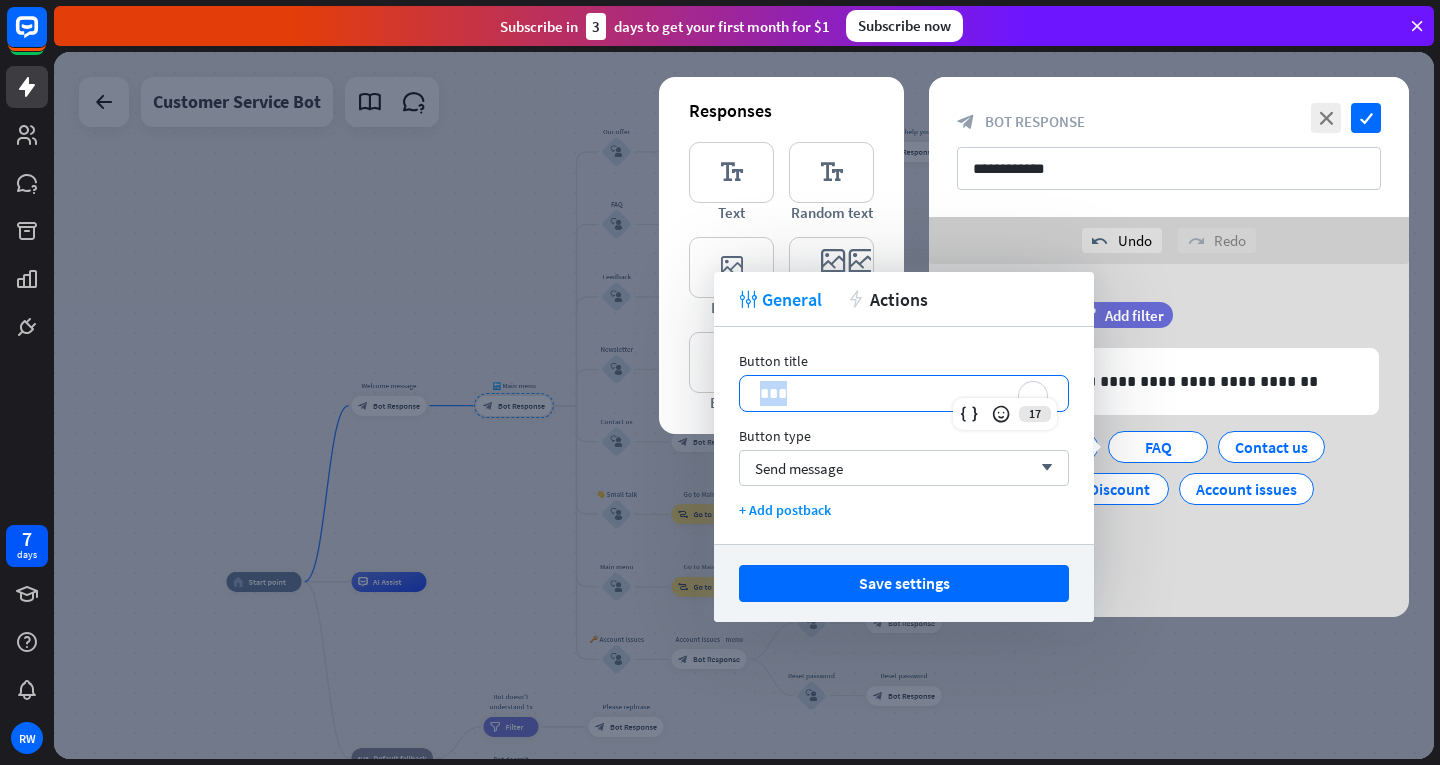 drag, startPoint x: 878, startPoint y: 387, endPoint x: 759, endPoint y: 391, distance: 119.06721 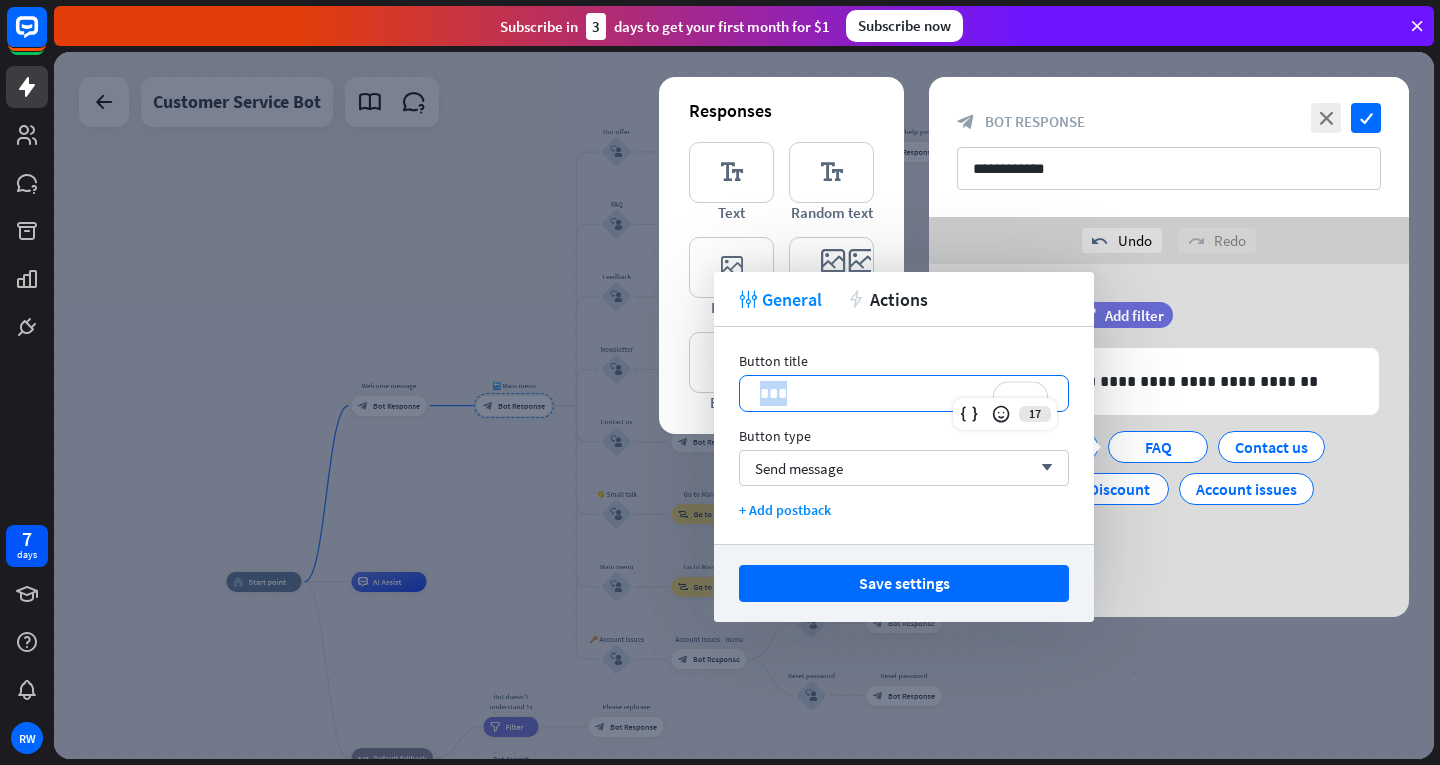 type 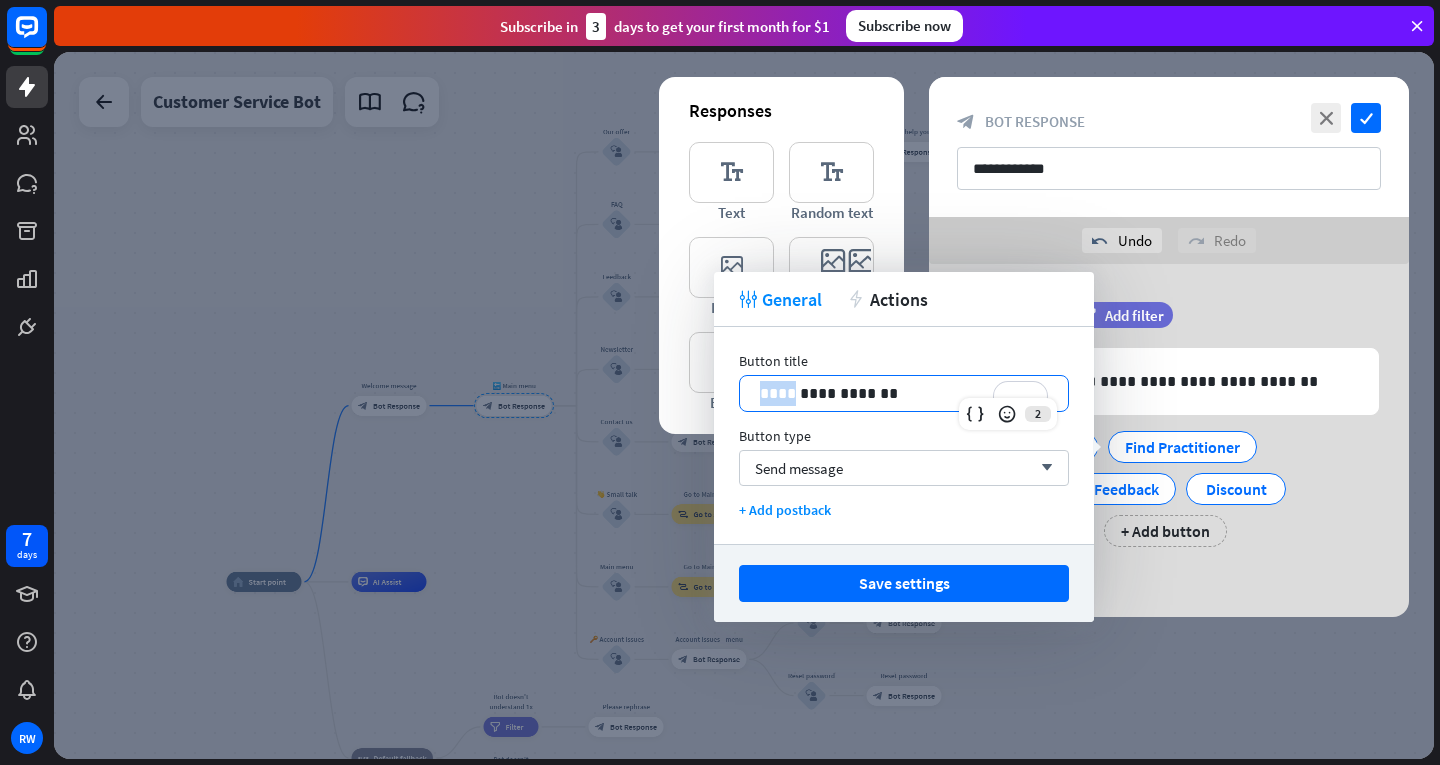 drag, startPoint x: 789, startPoint y: 394, endPoint x: 750, endPoint y: 398, distance: 39.20459 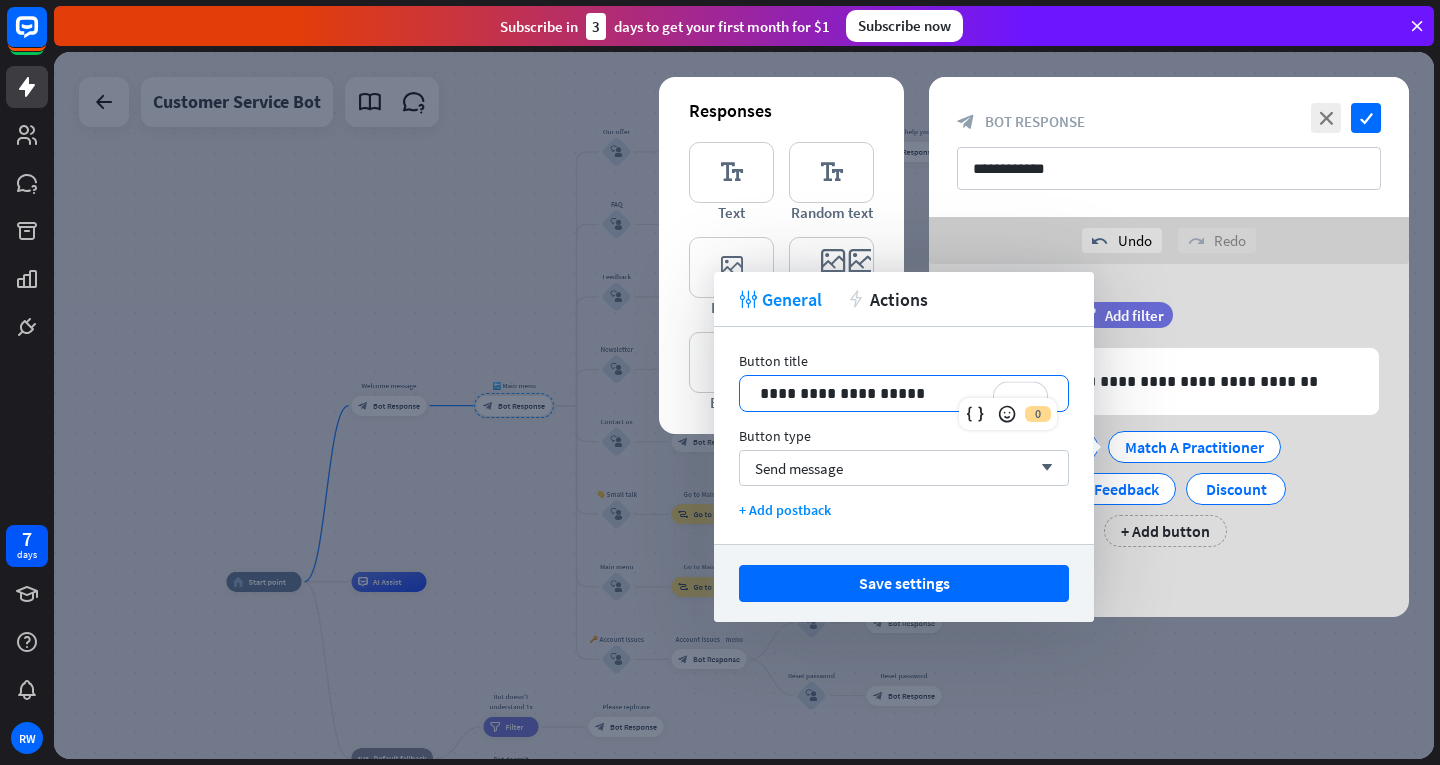 click on "**********" at bounding box center (904, 393) 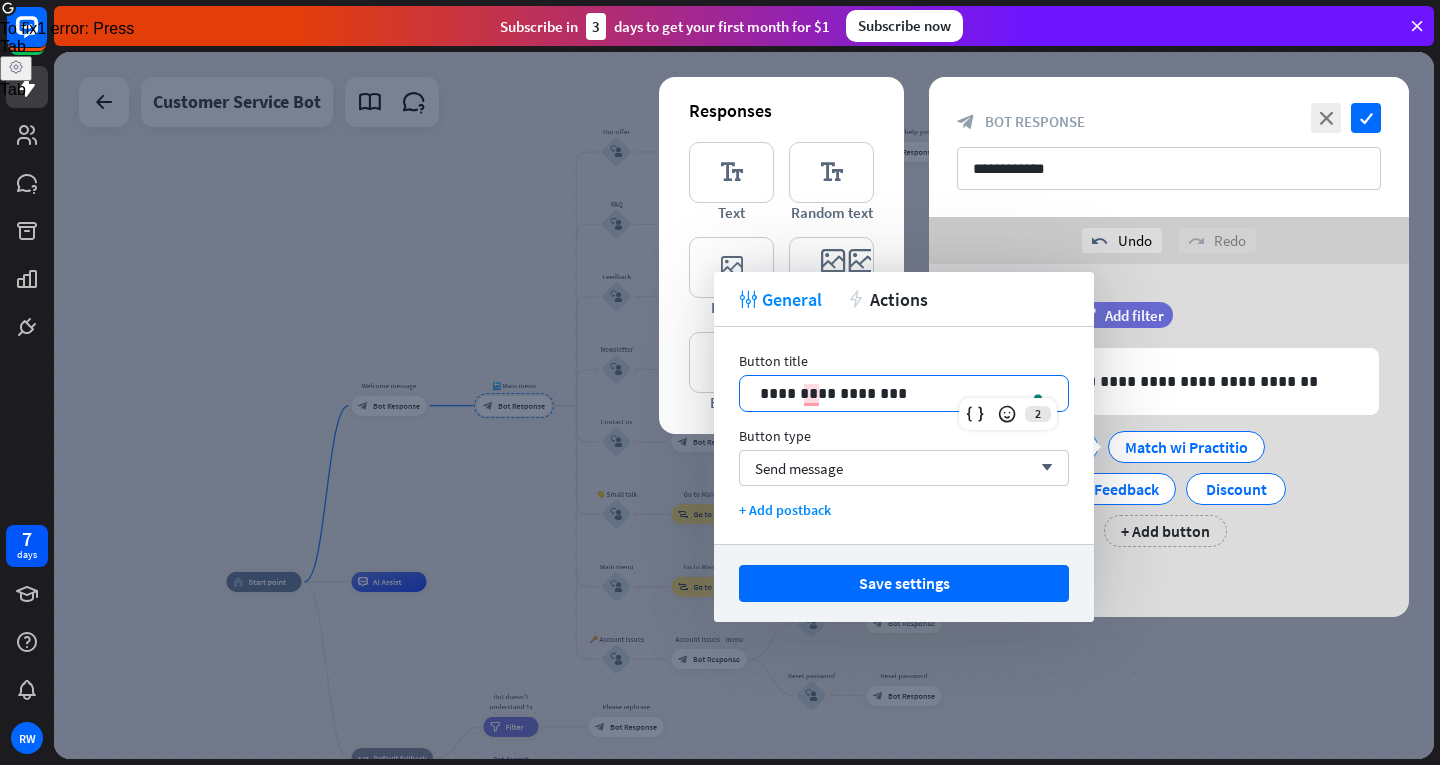 click on "**********" at bounding box center (904, 393) 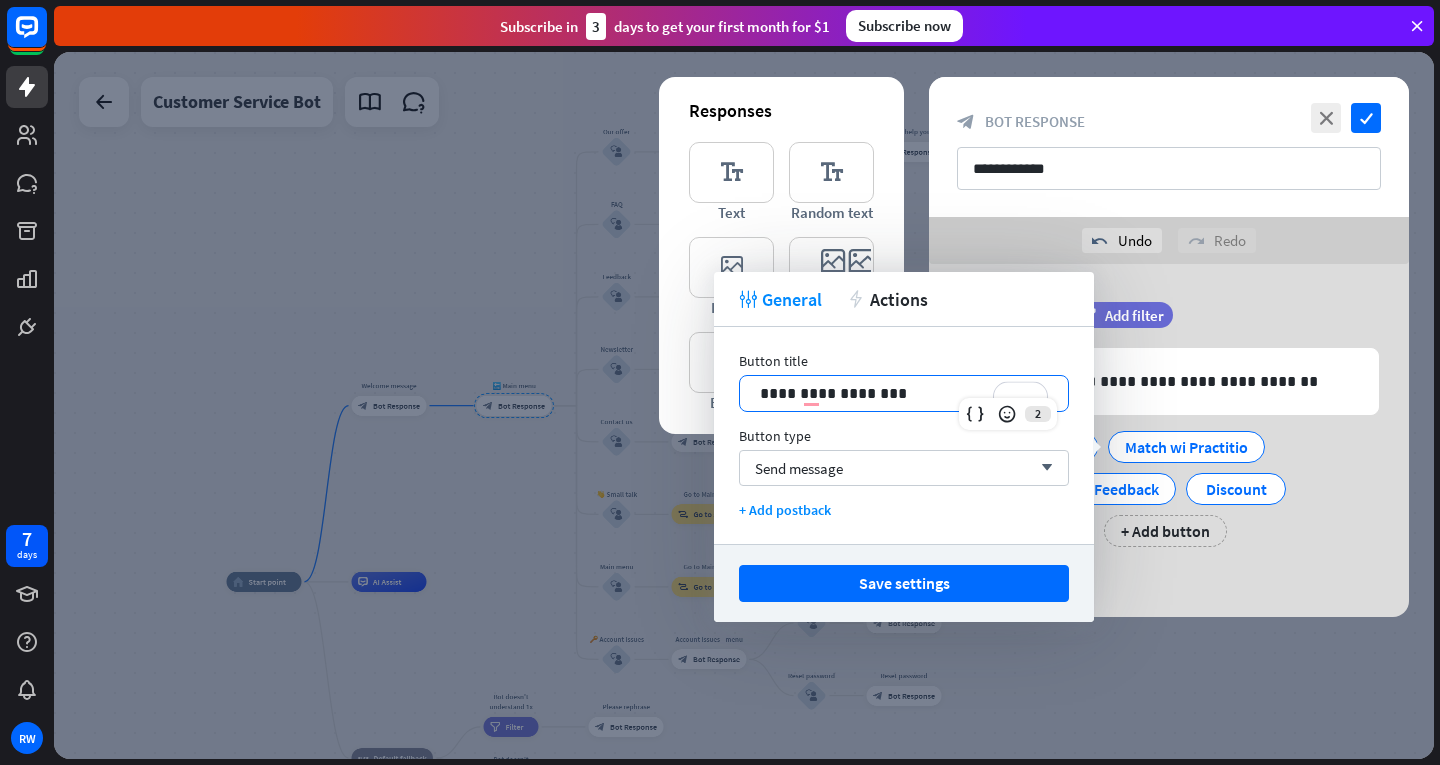 click on "**********" at bounding box center (904, 393) 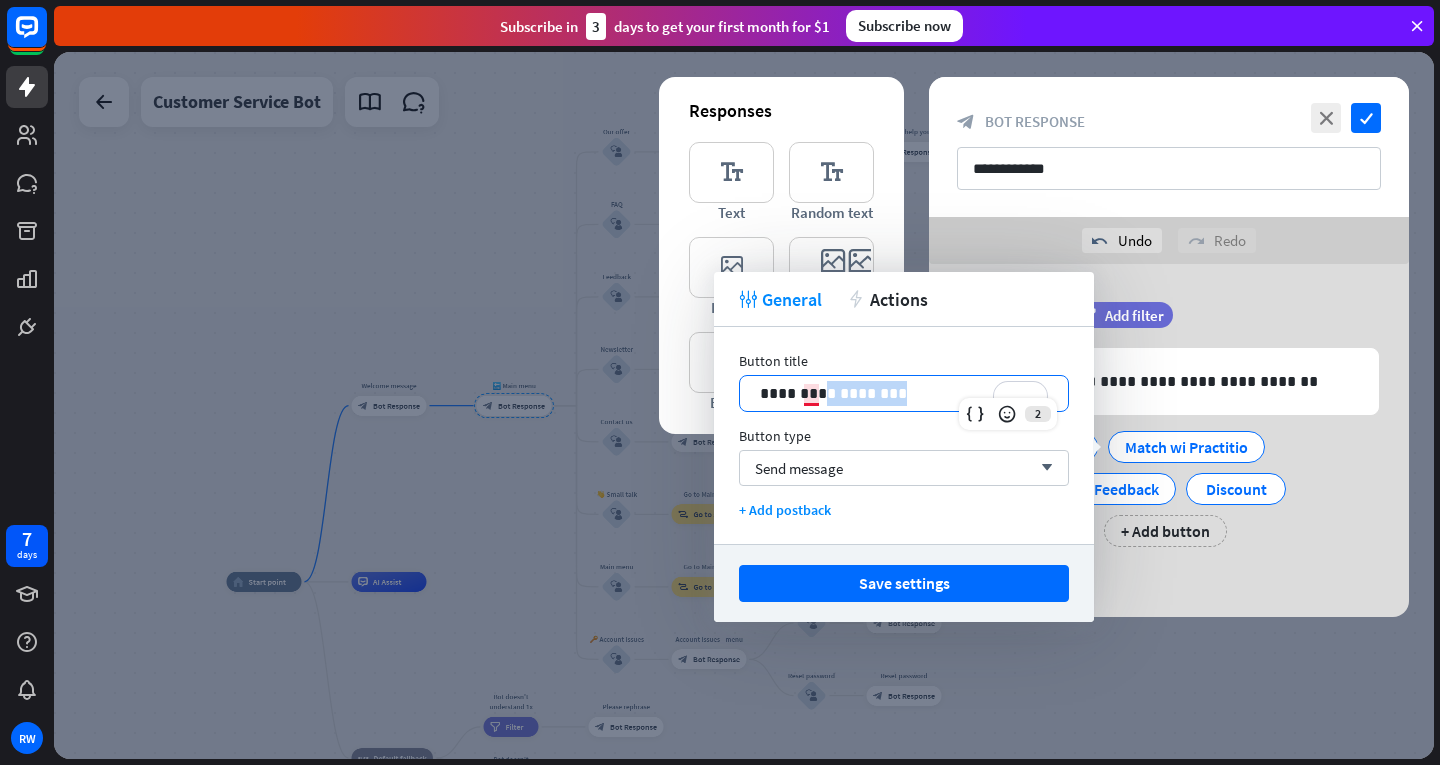 drag, startPoint x: 884, startPoint y: 392, endPoint x: 819, endPoint y: 401, distance: 65.62012 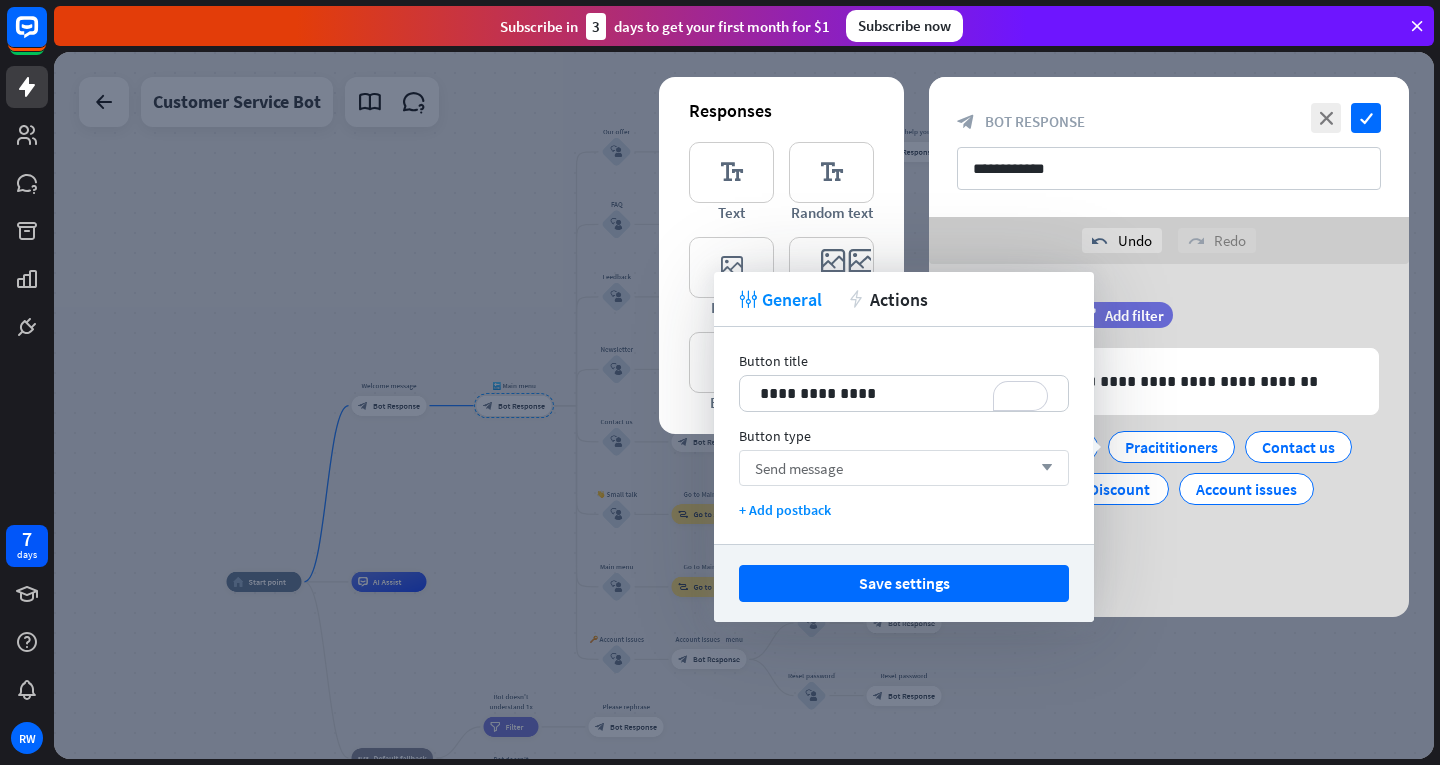 click on "Send message
arrow_down" at bounding box center [904, 468] 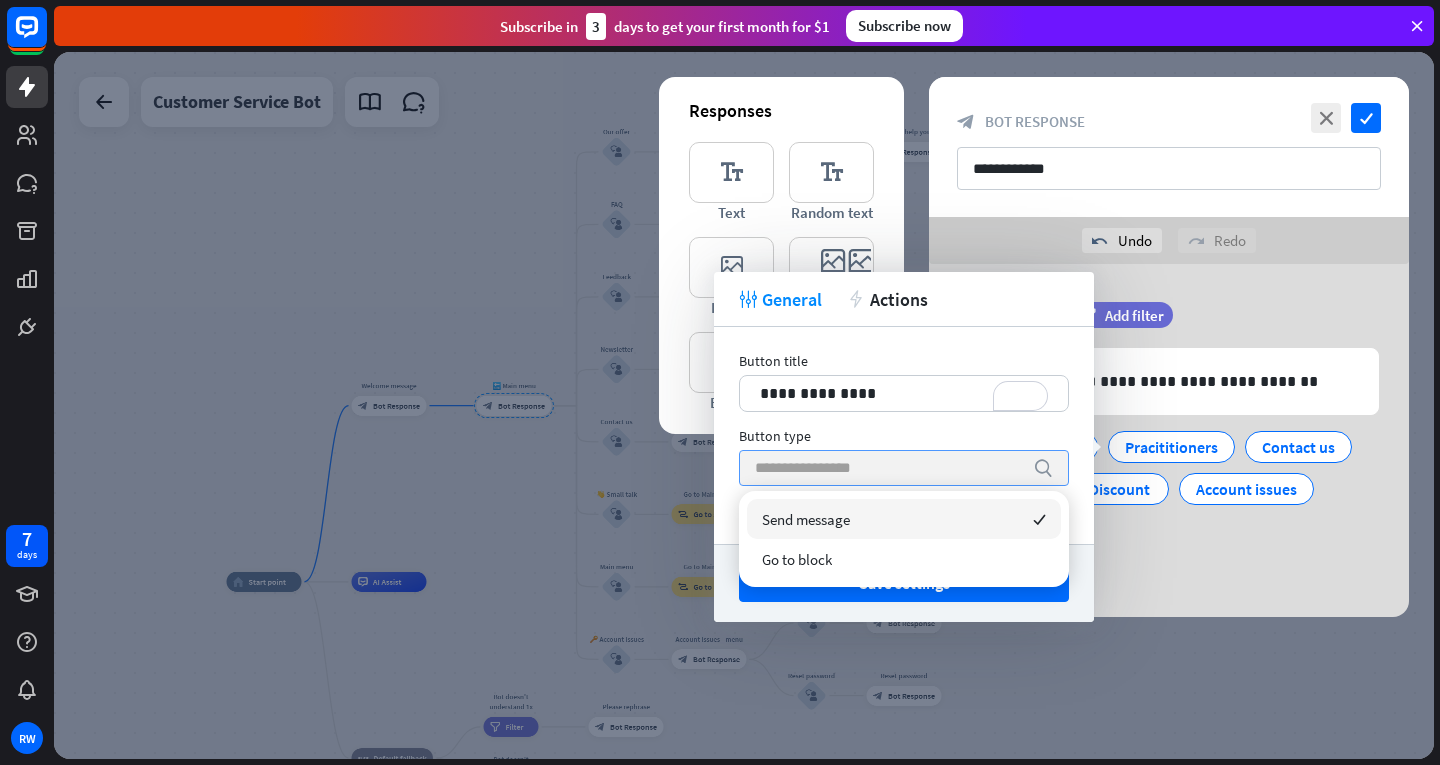 click at bounding box center (889, 468) 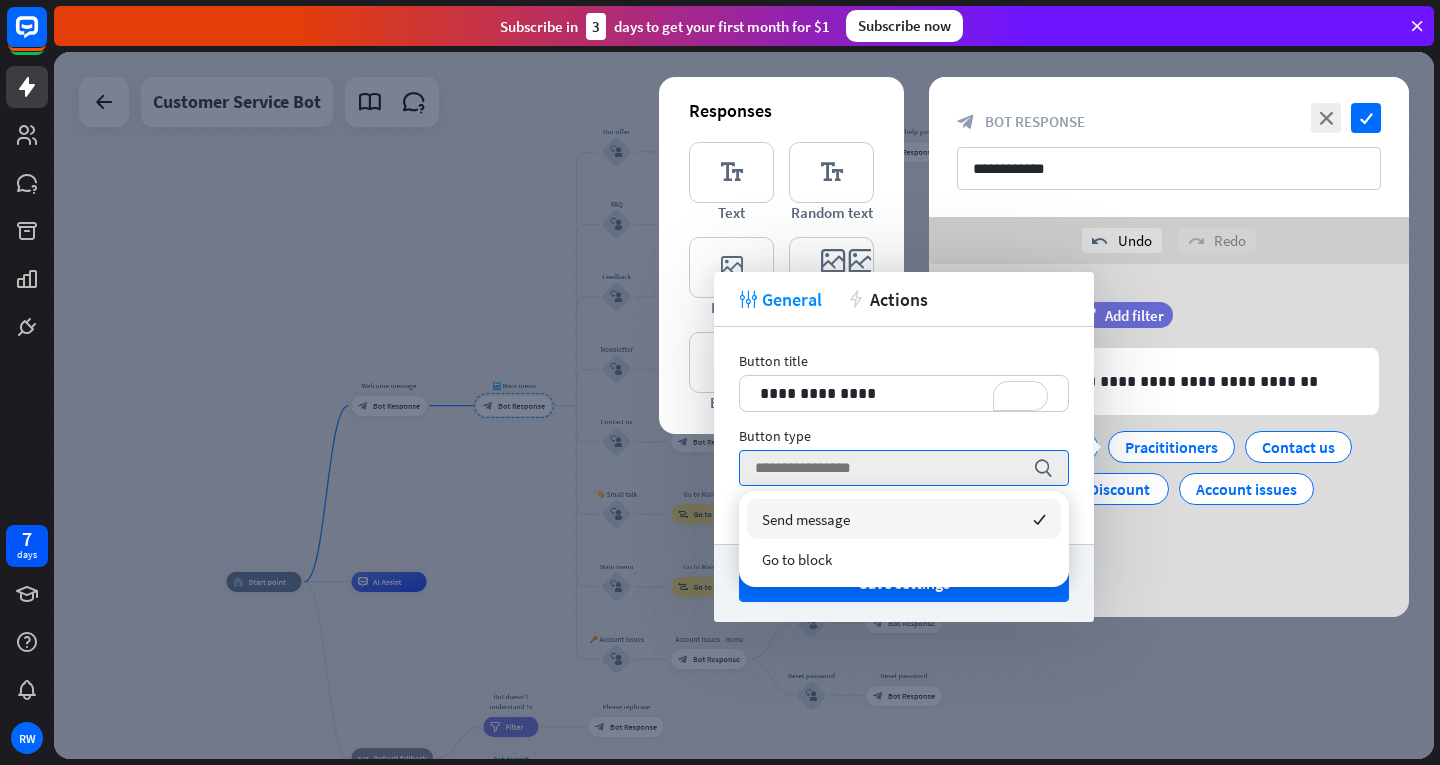 click on "Send message
checked" at bounding box center (904, 519) 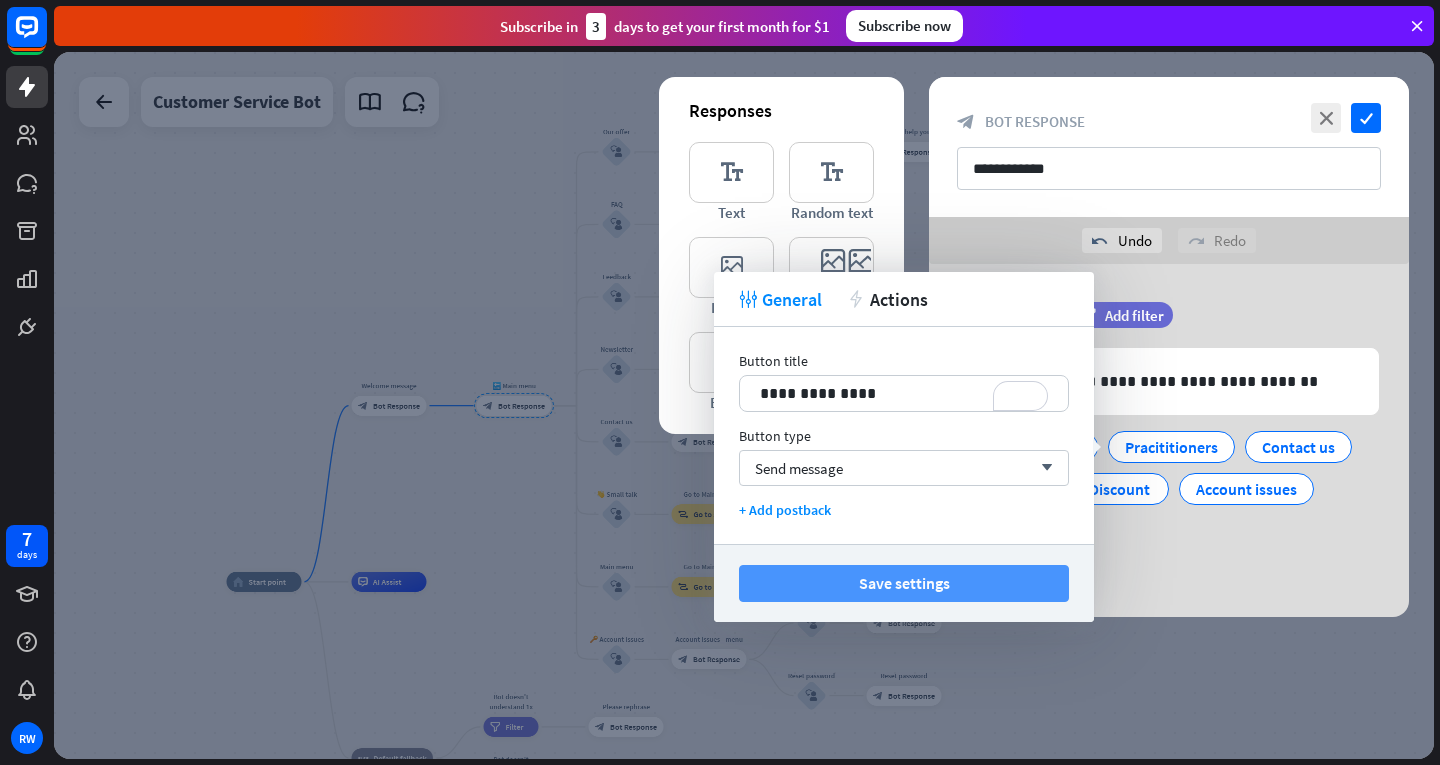 click on "Save settings" at bounding box center (904, 583) 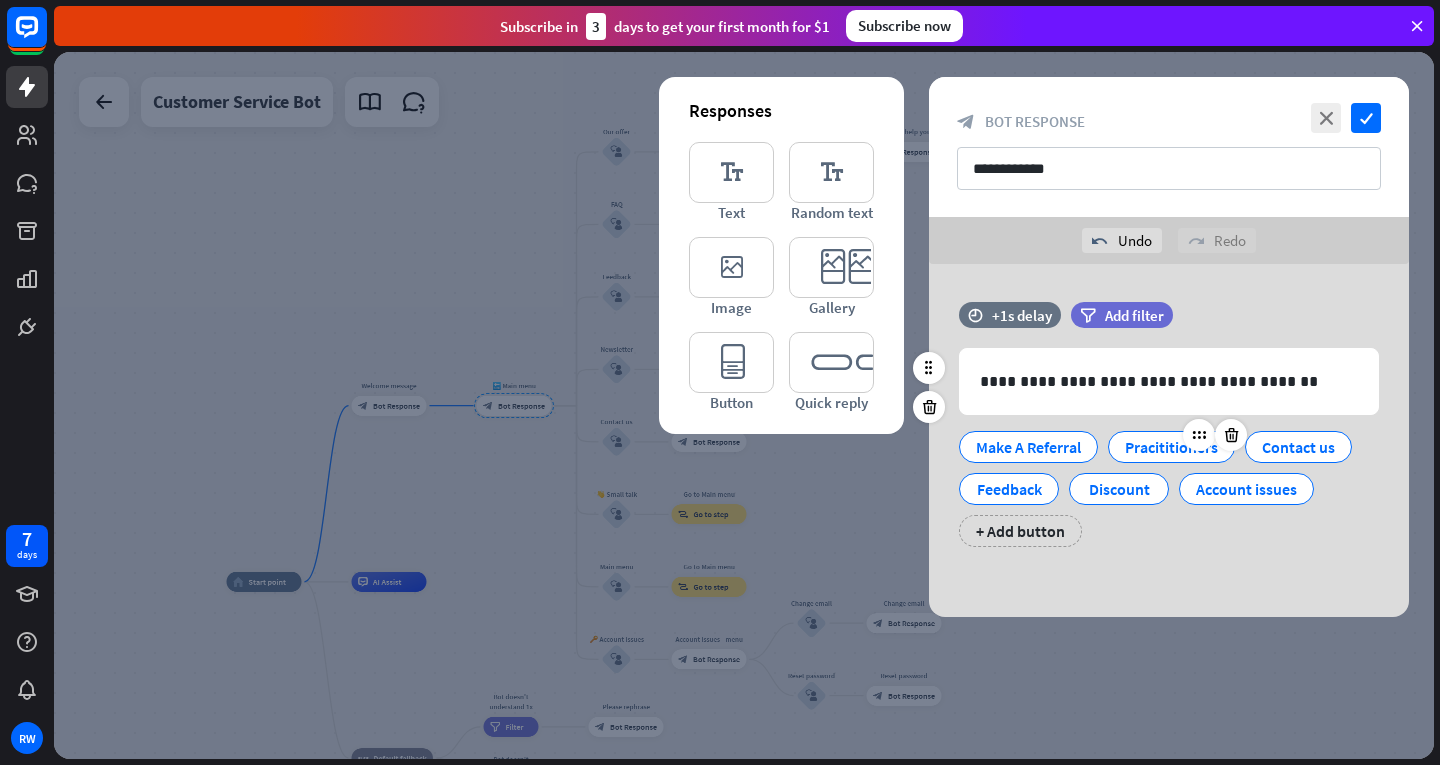 click on "Pracititioners" at bounding box center (1171, 447) 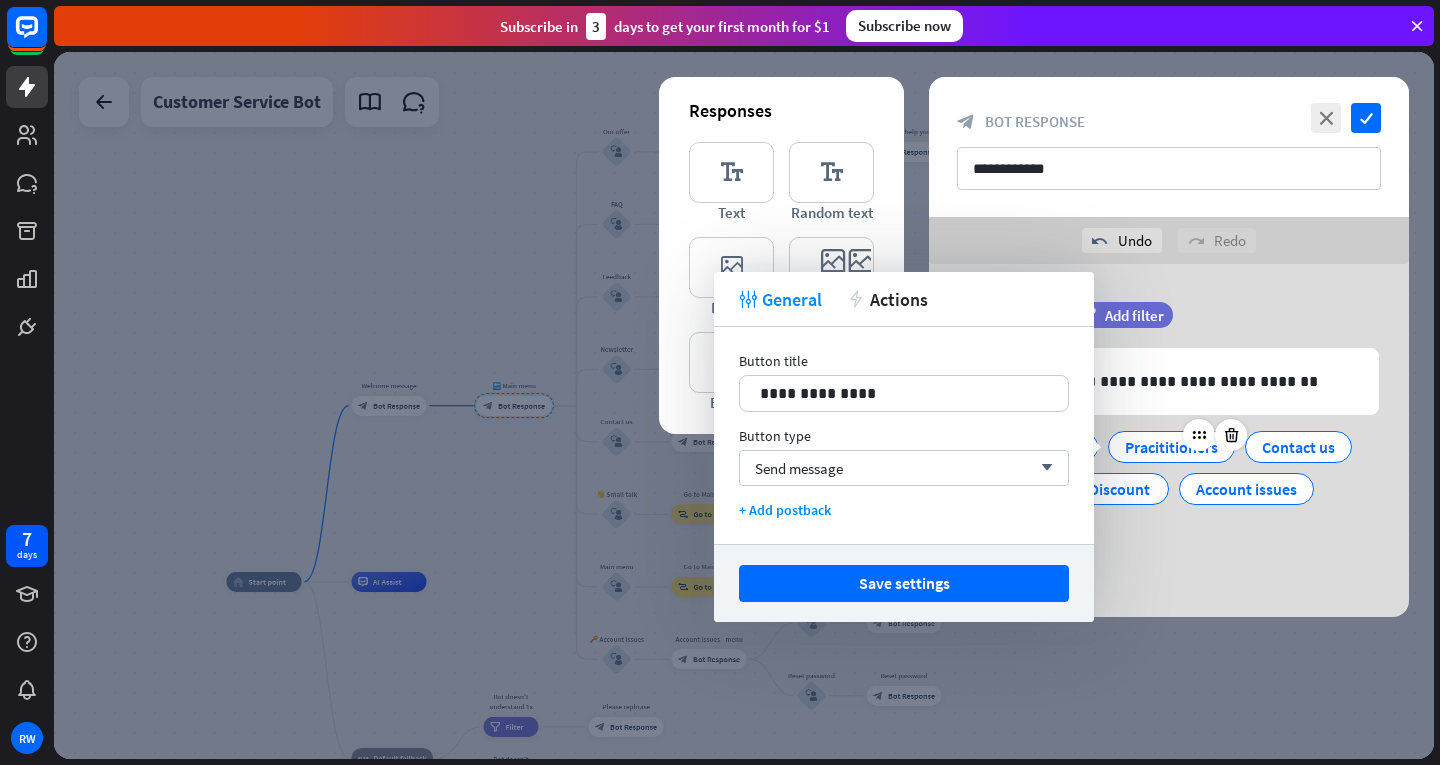 click on "Pracititioners" at bounding box center (1171, 447) 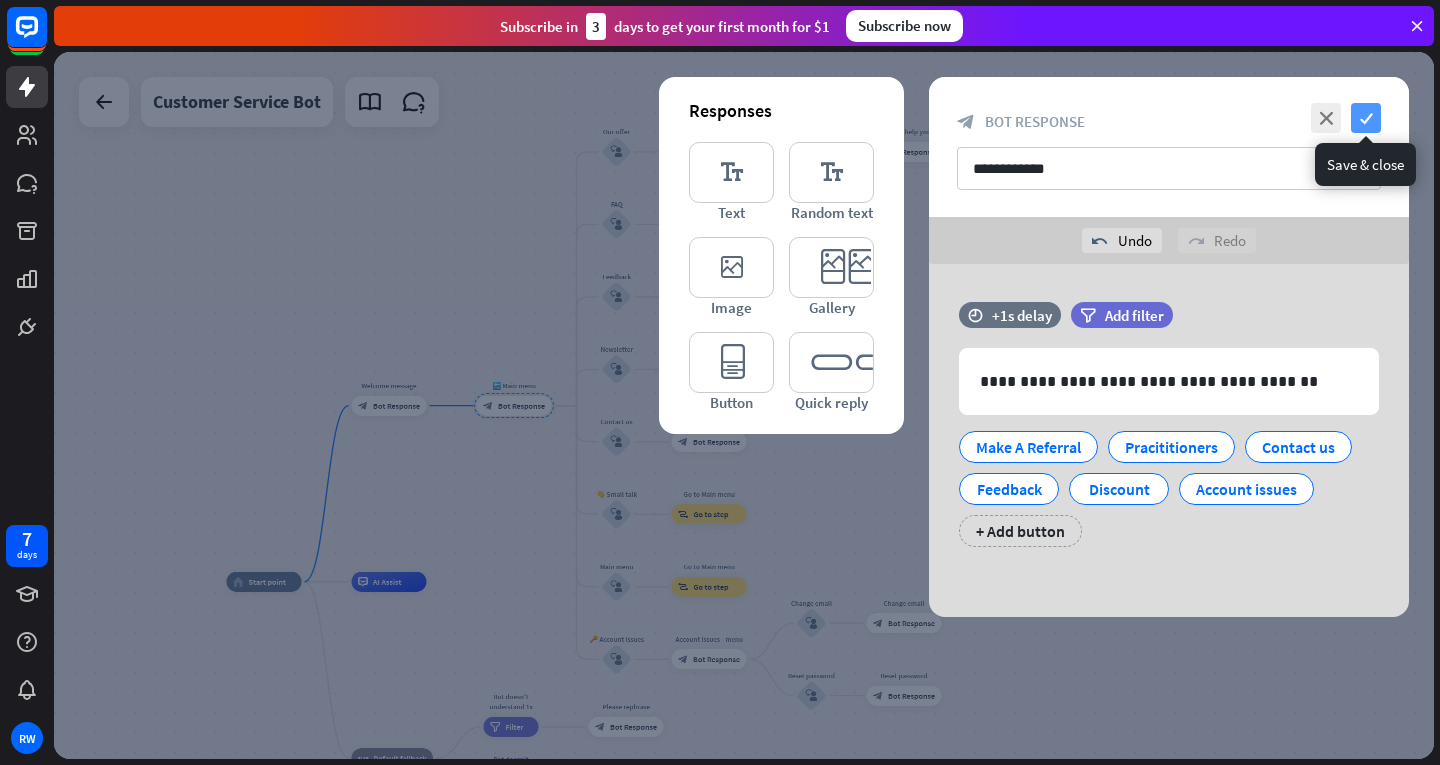 click on "check" at bounding box center (1366, 118) 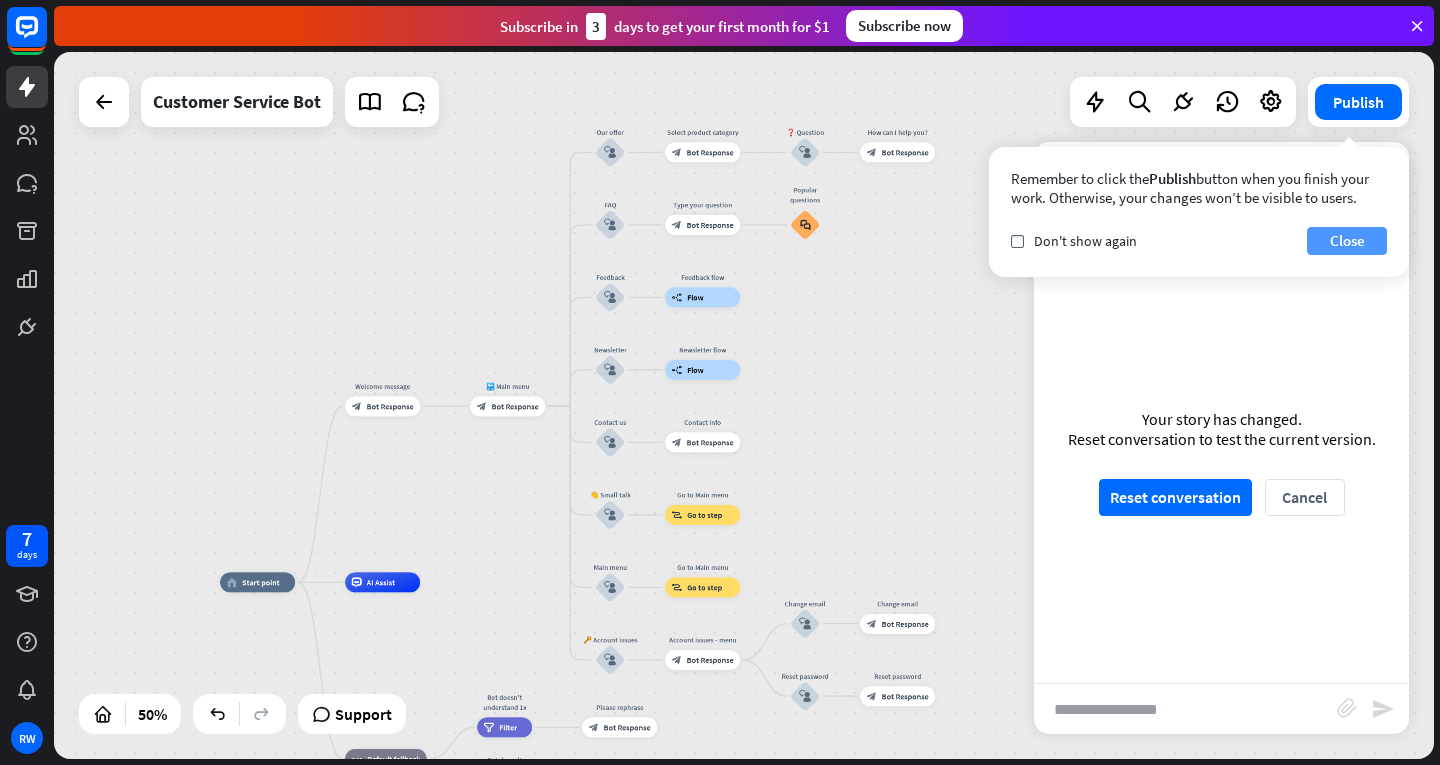 click on "Close" at bounding box center [1347, 241] 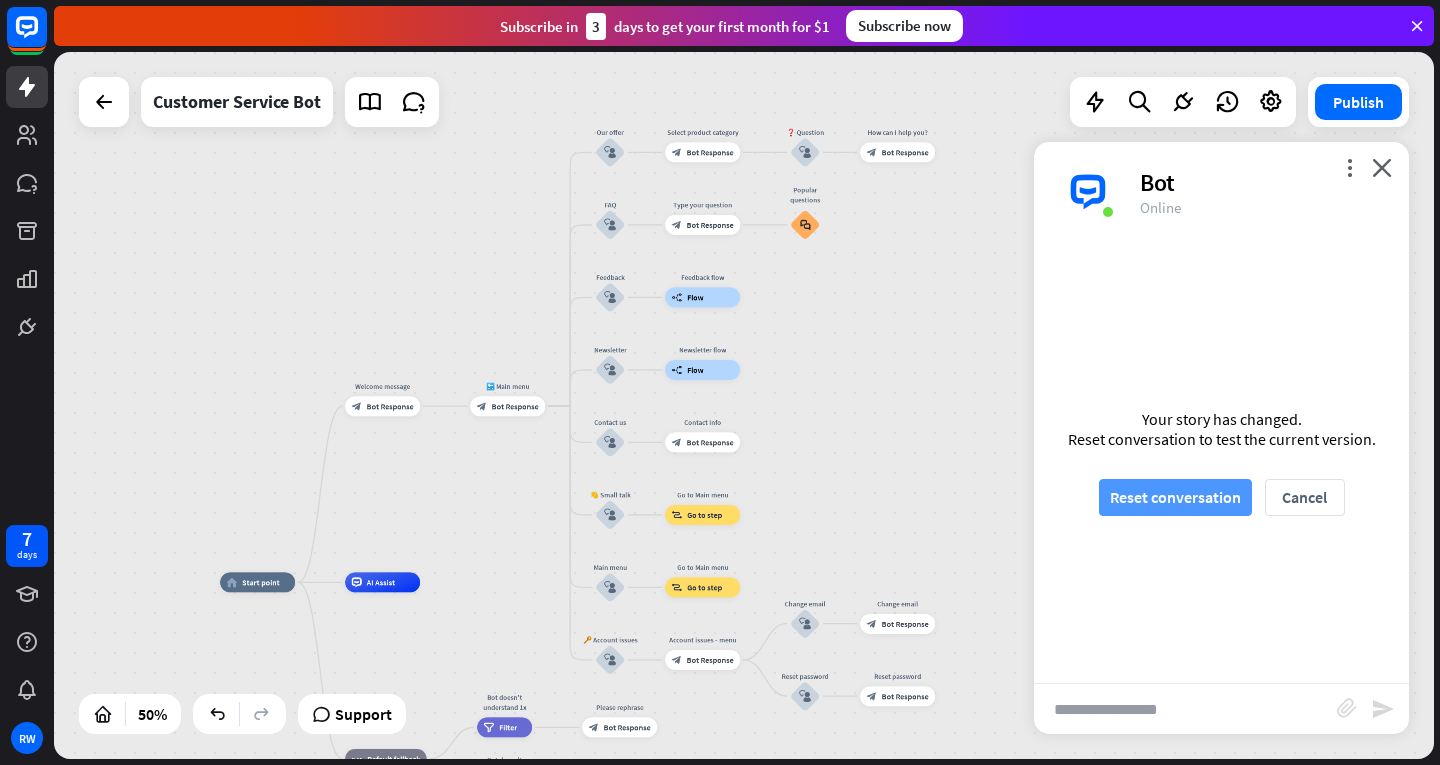 click on "Reset conversation" at bounding box center (1175, 497) 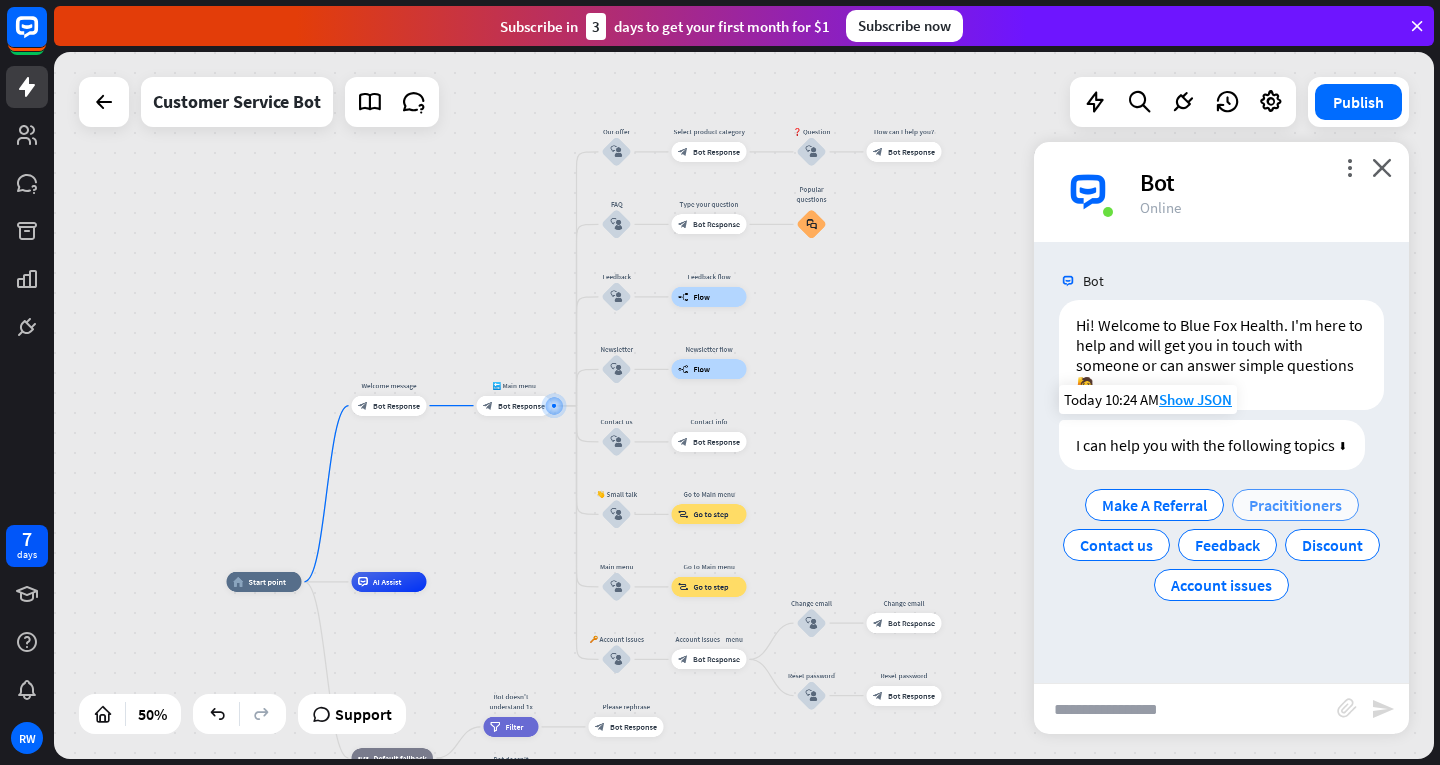 click on "Pracititioners" at bounding box center (1295, 505) 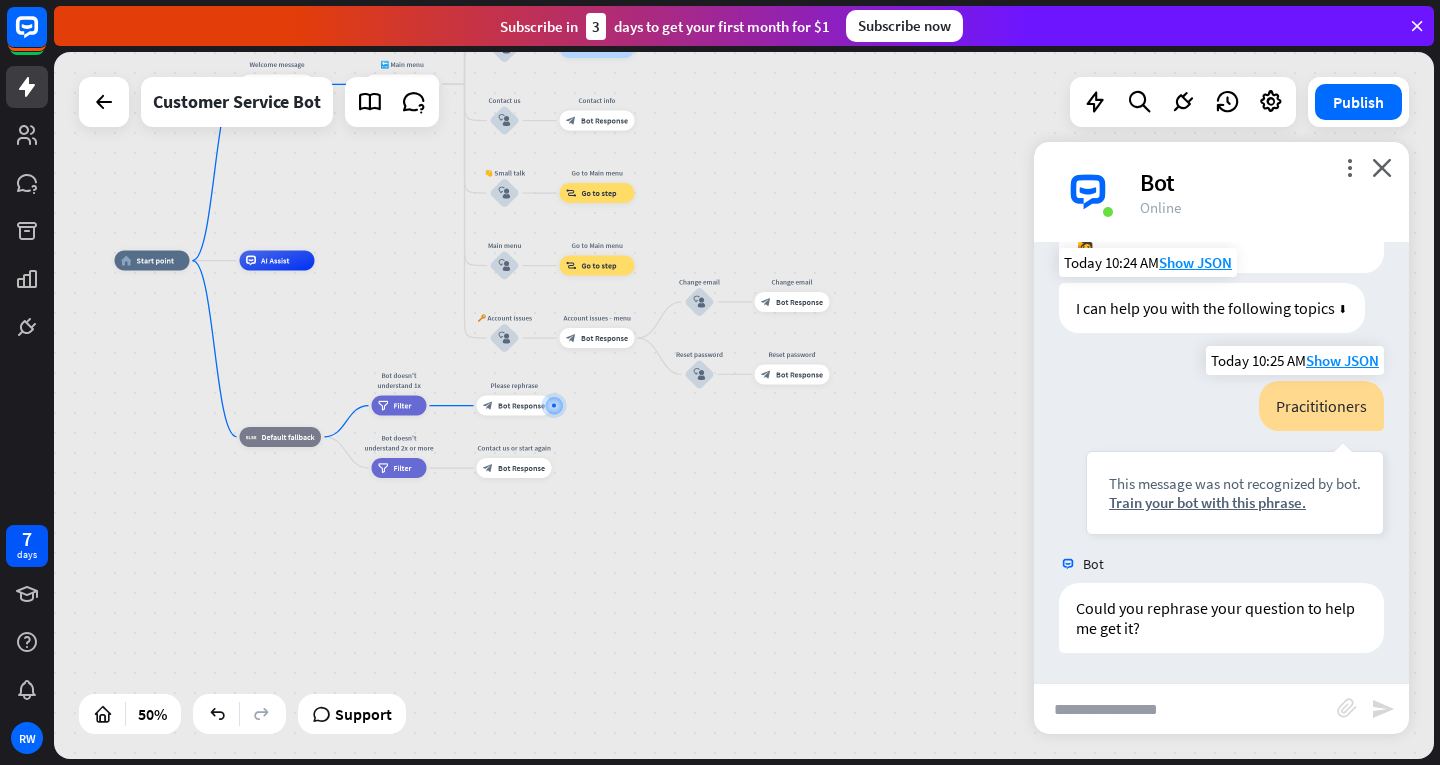 scroll, scrollTop: 0, scrollLeft: 0, axis: both 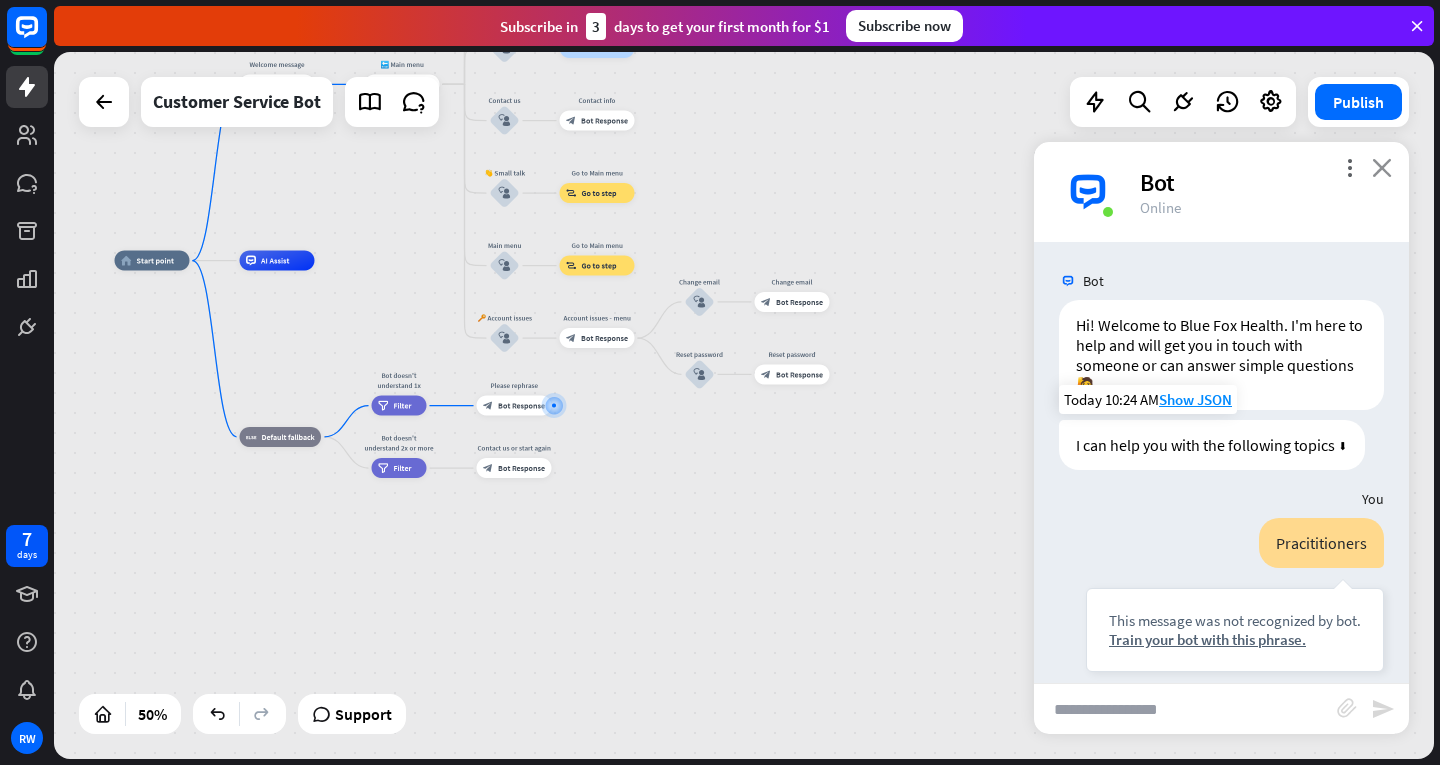 click on "close" at bounding box center (1382, 167) 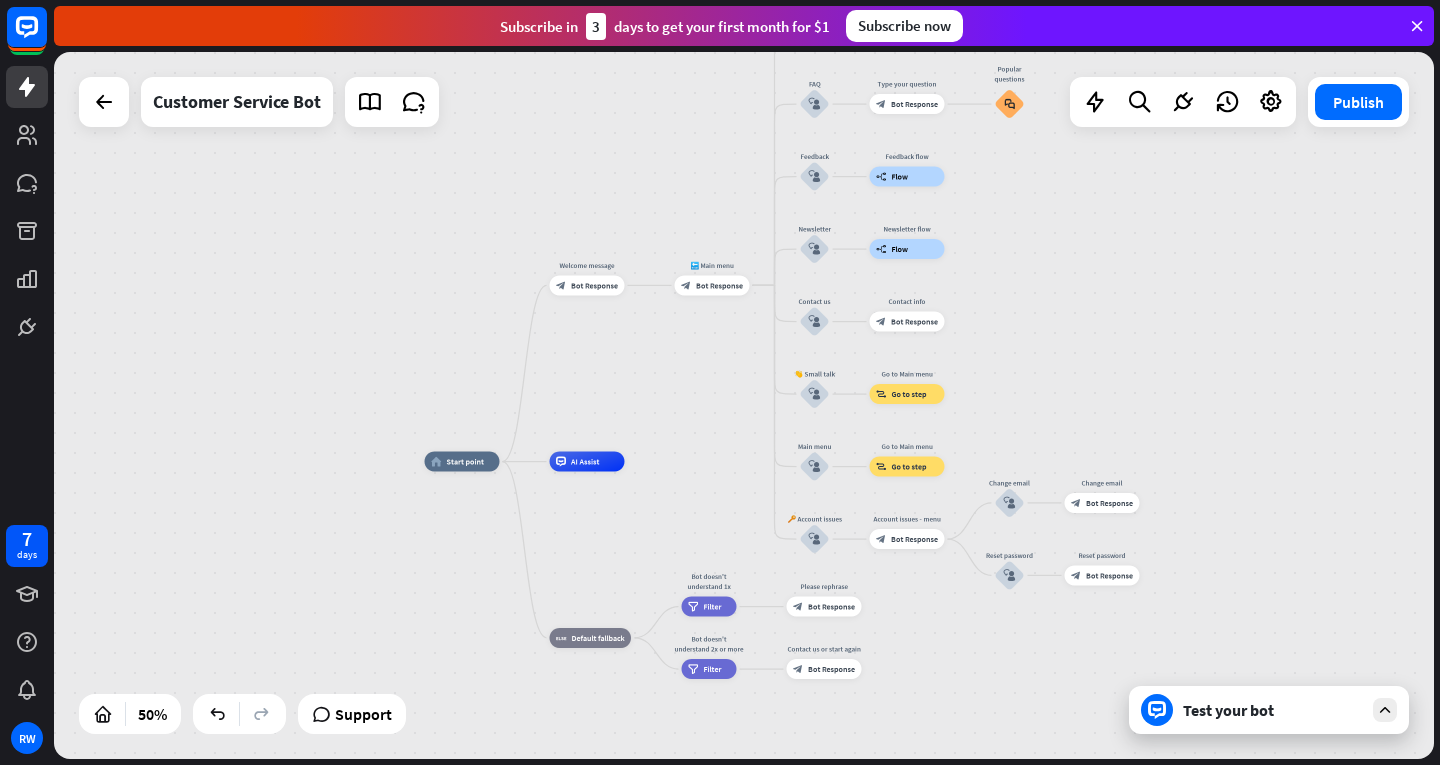drag, startPoint x: 709, startPoint y: 510, endPoint x: 1001, endPoint y: 700, distance: 348.37335 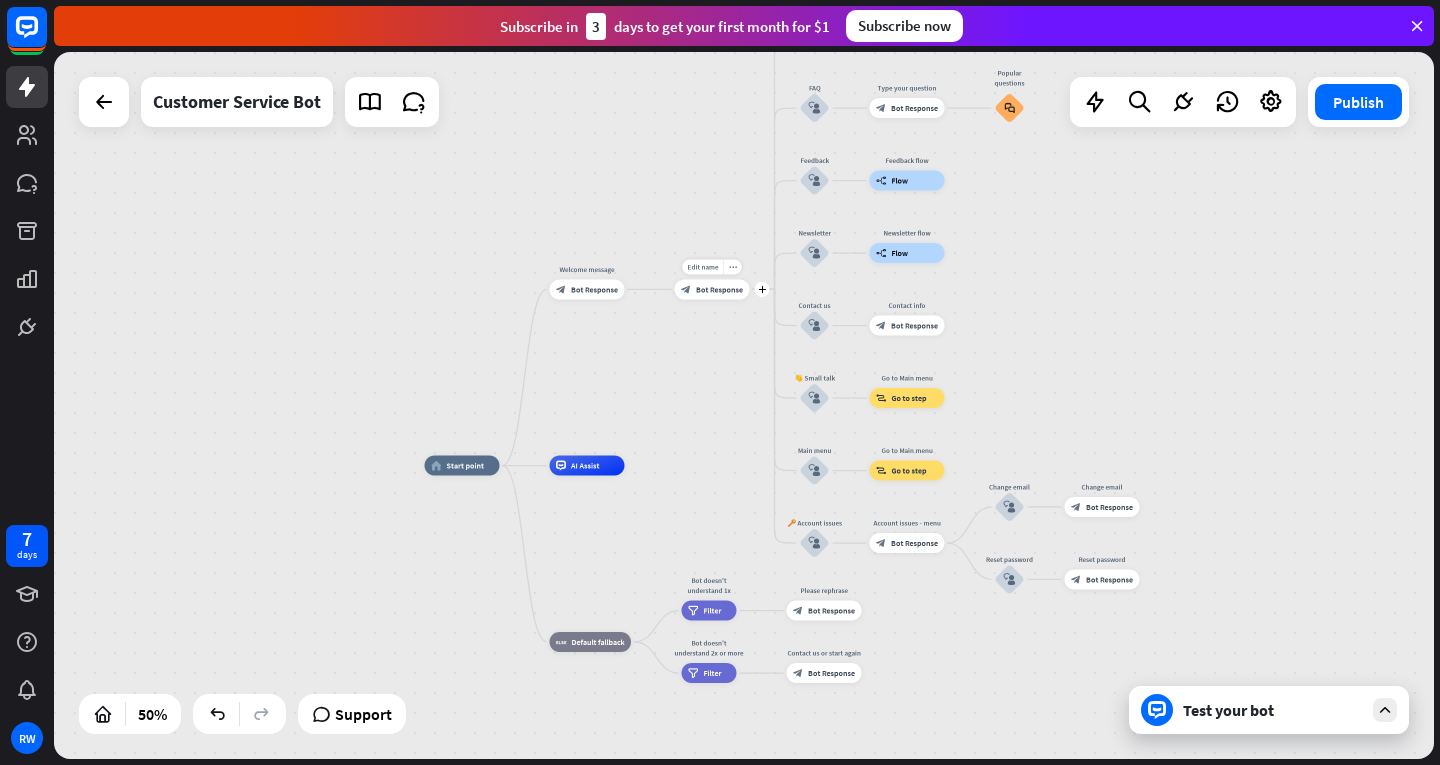 click on "block_bot_response   Bot Response" at bounding box center [712, 289] 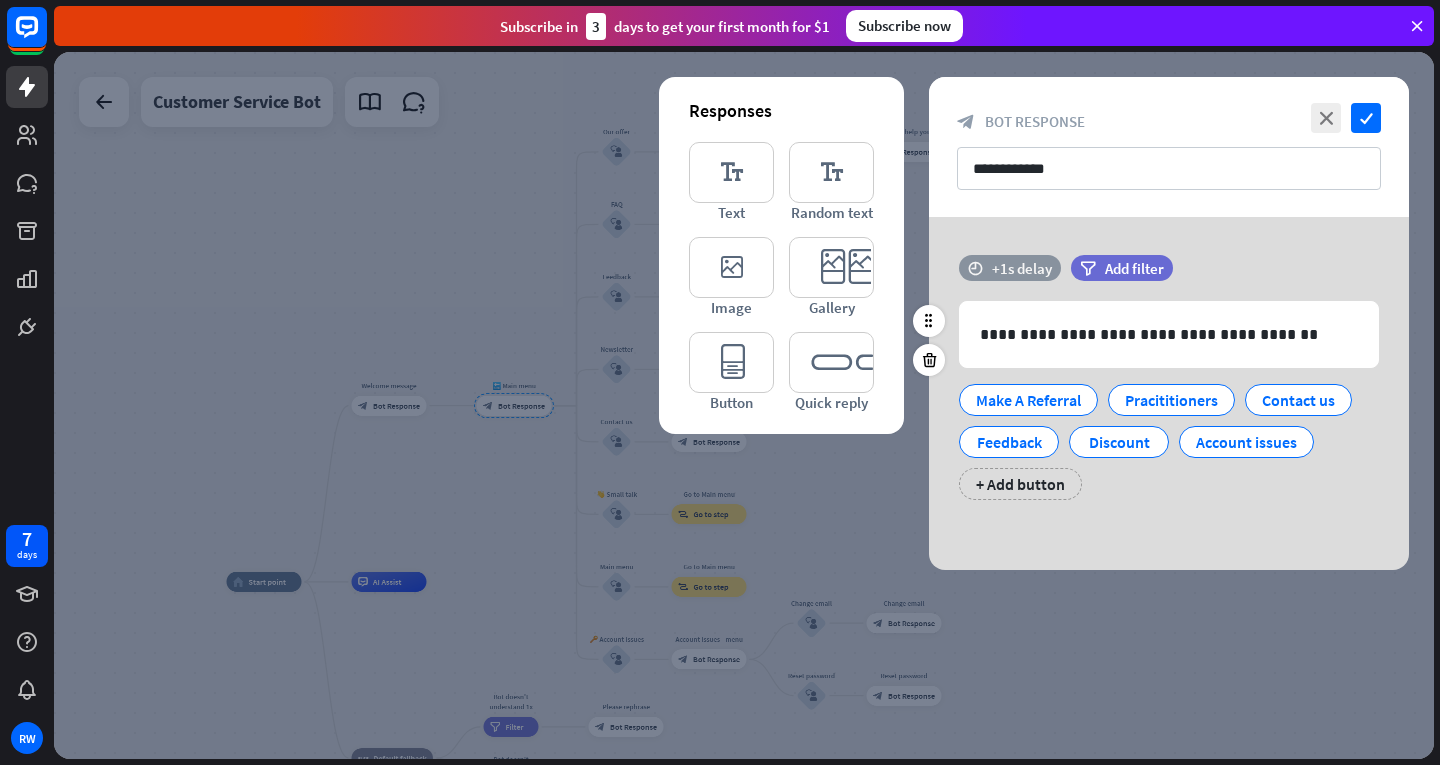click on "+1s delay" at bounding box center [1022, 268] 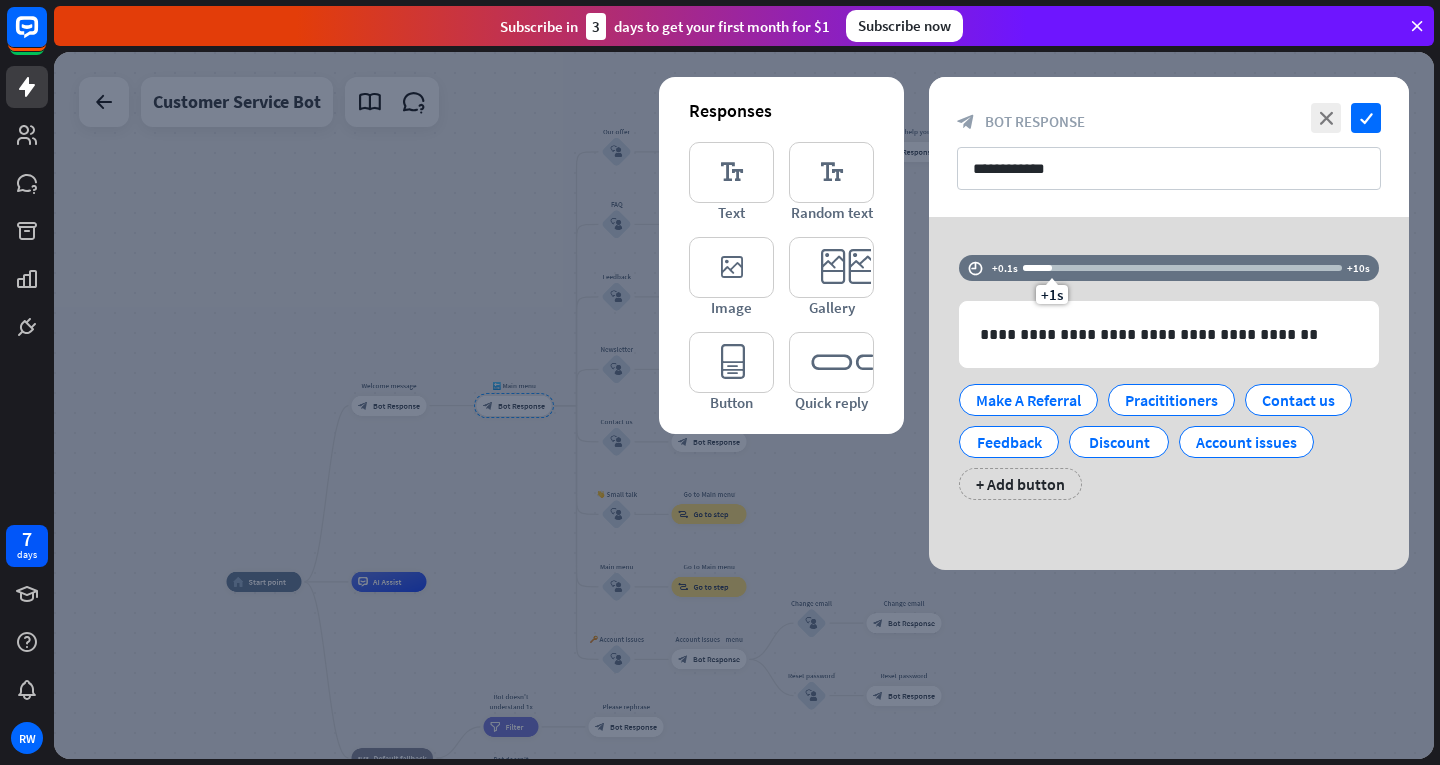 click at bounding box center [744, 405] 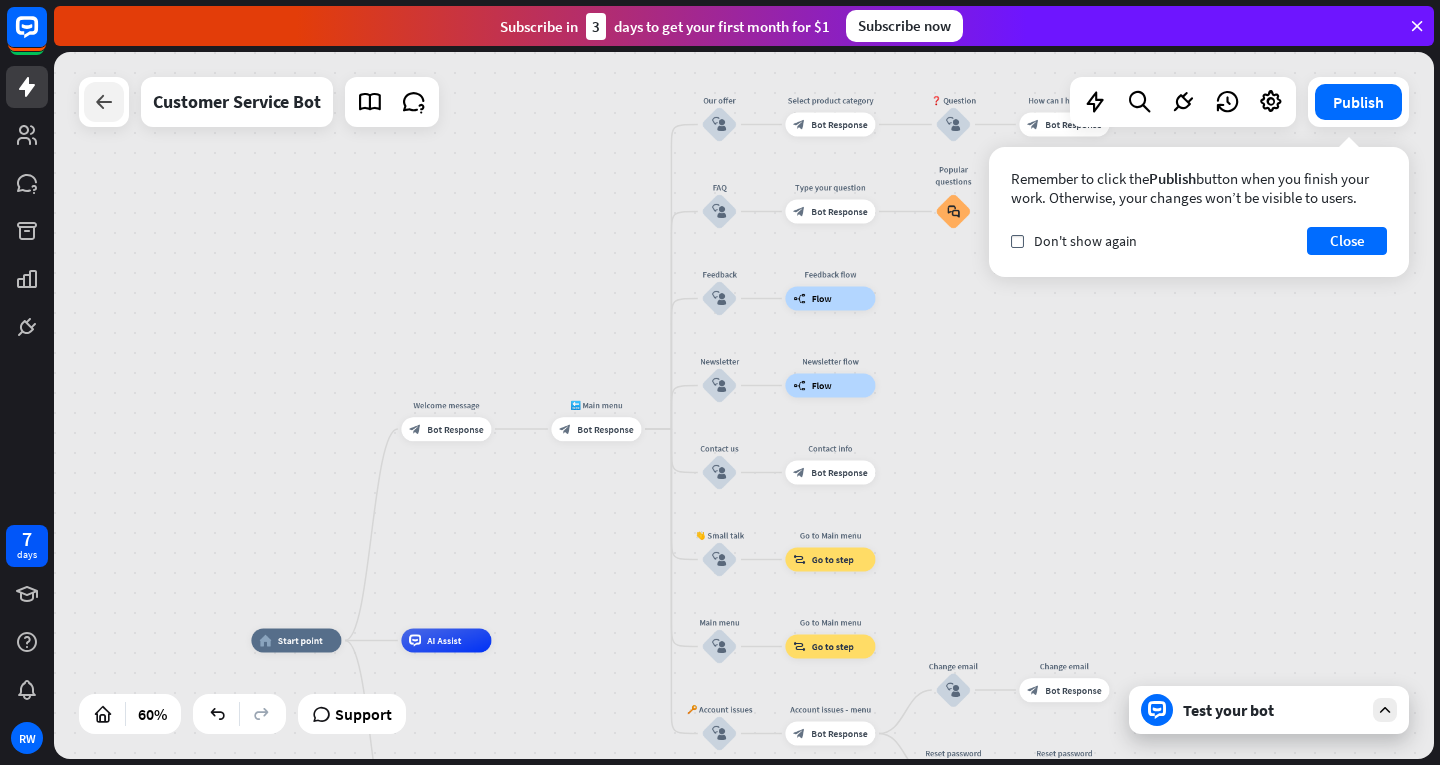 click at bounding box center [104, 102] 